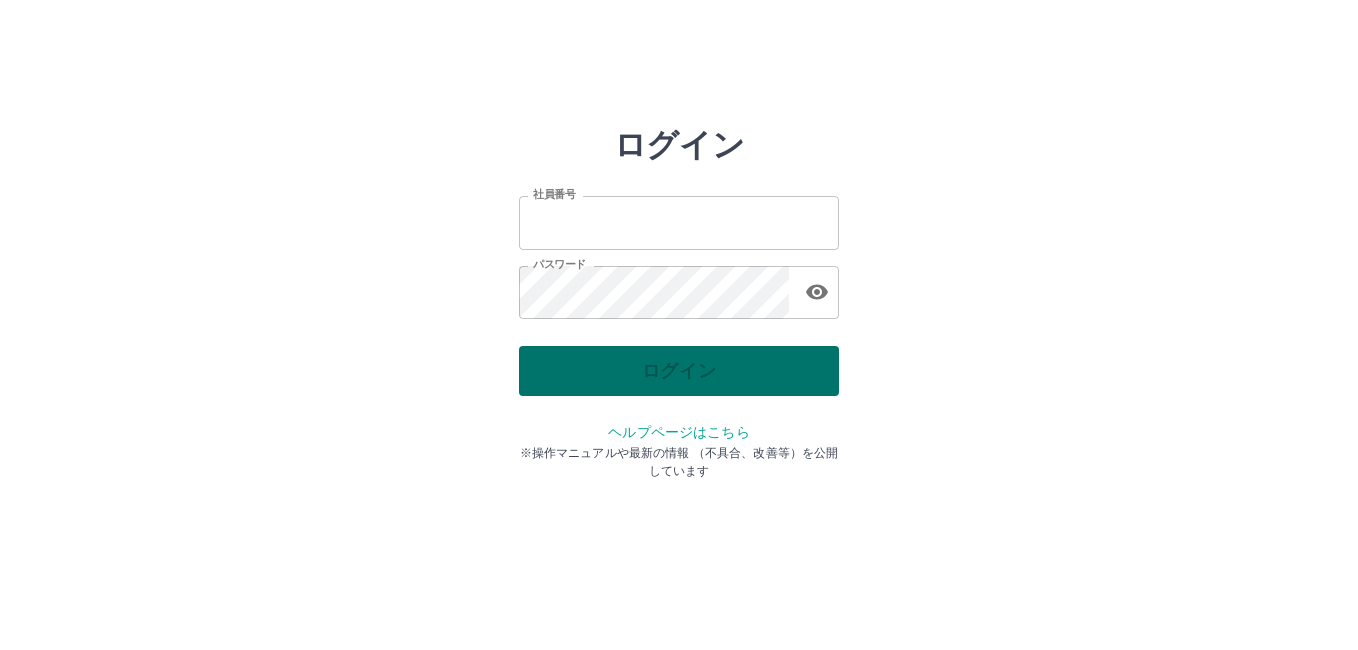 scroll, scrollTop: 0, scrollLeft: 0, axis: both 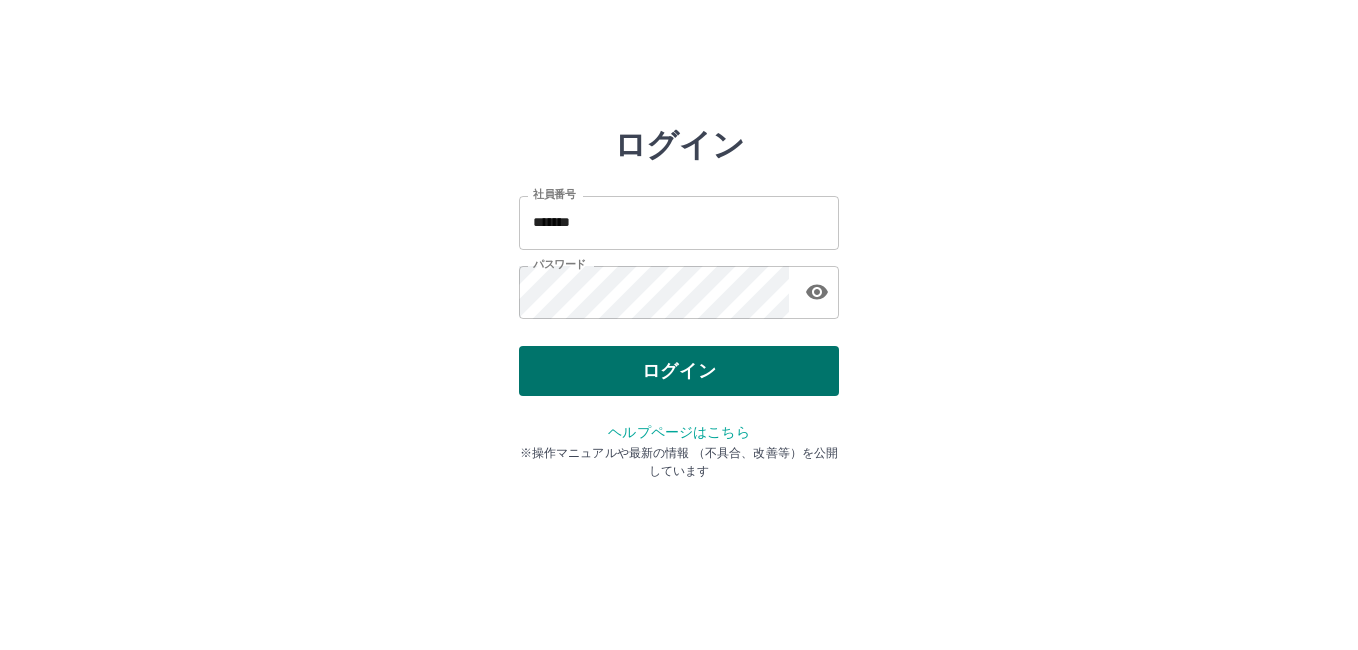 click on "ログイン" at bounding box center [679, 371] 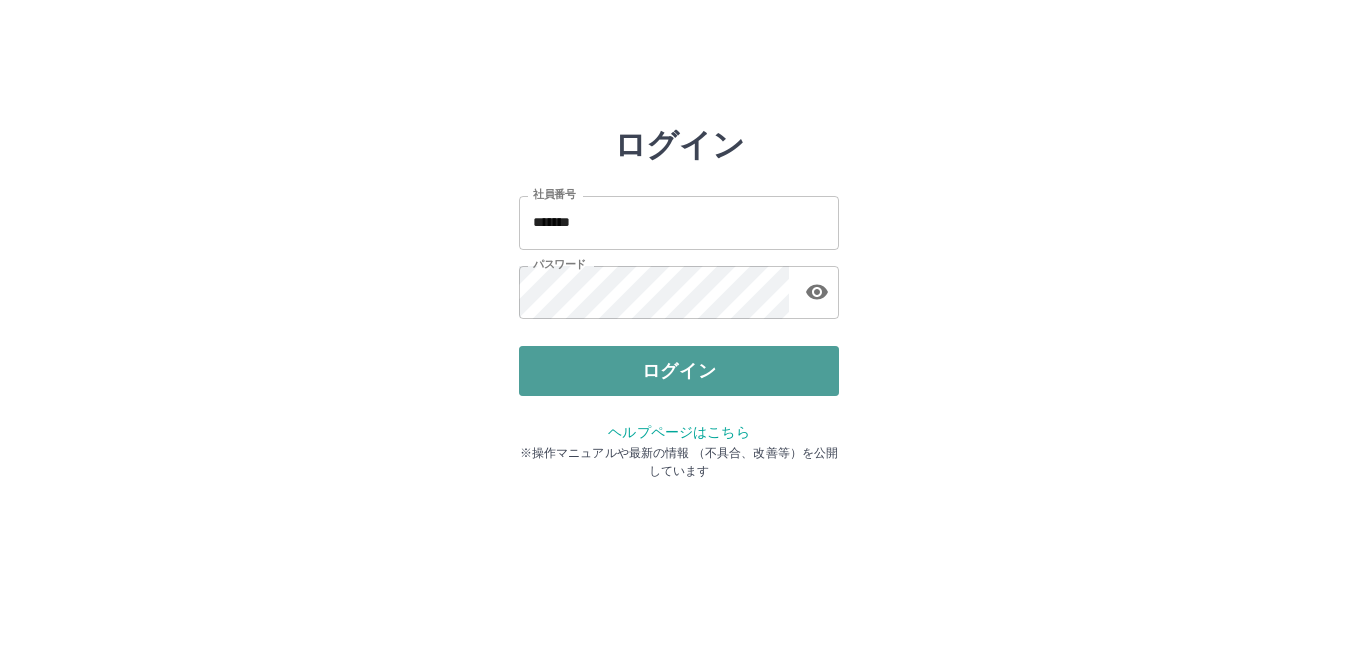 click on "ログイン" at bounding box center (679, 371) 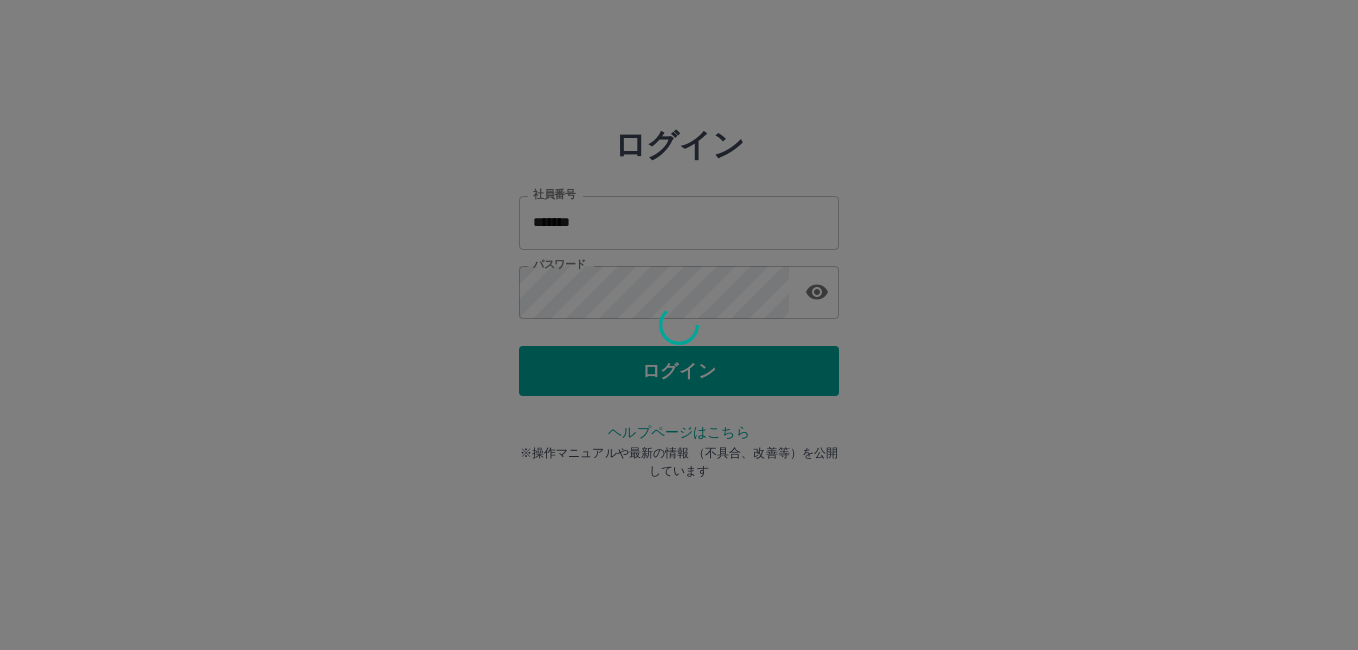 click at bounding box center [679, 325] 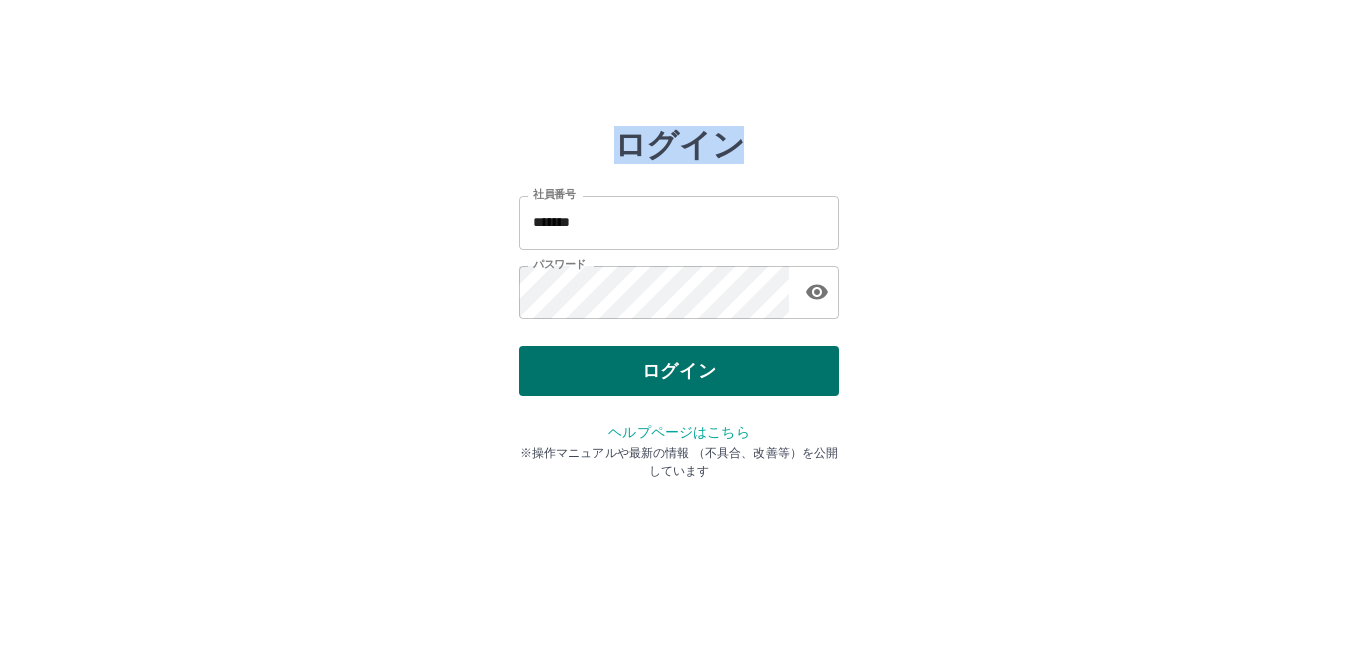 drag, startPoint x: 674, startPoint y: 371, endPoint x: 659, endPoint y: 356, distance: 21.213203 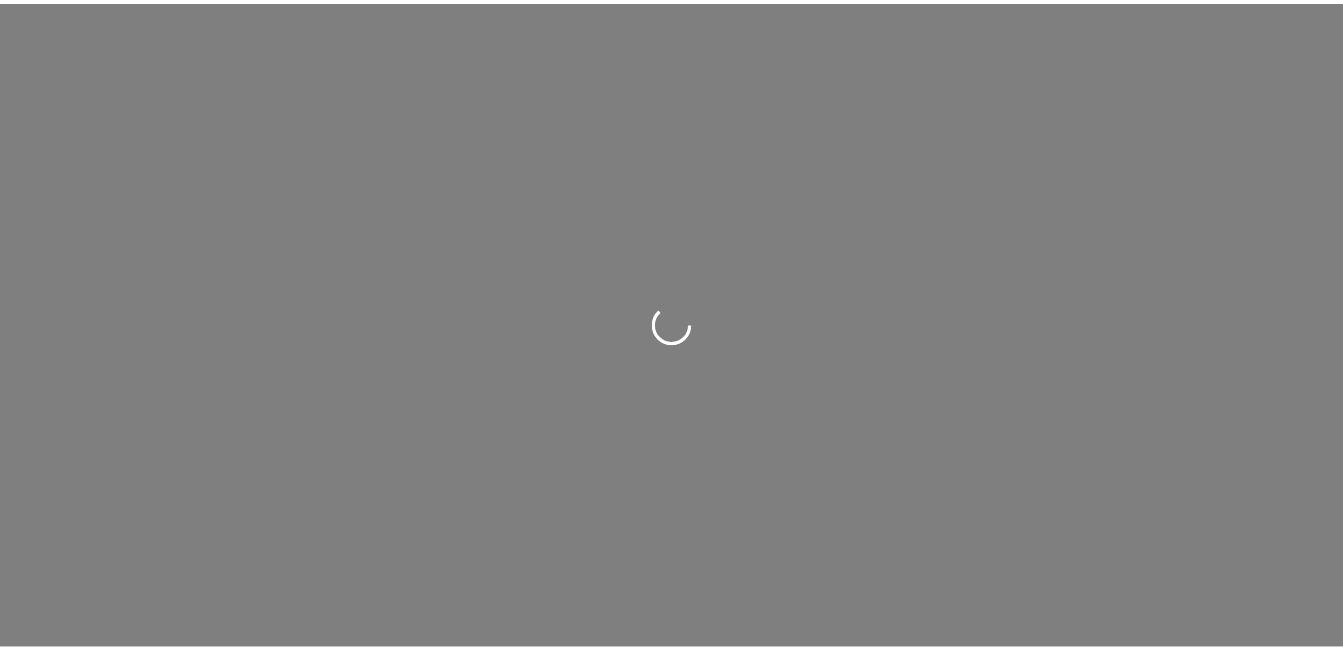 scroll, scrollTop: 0, scrollLeft: 0, axis: both 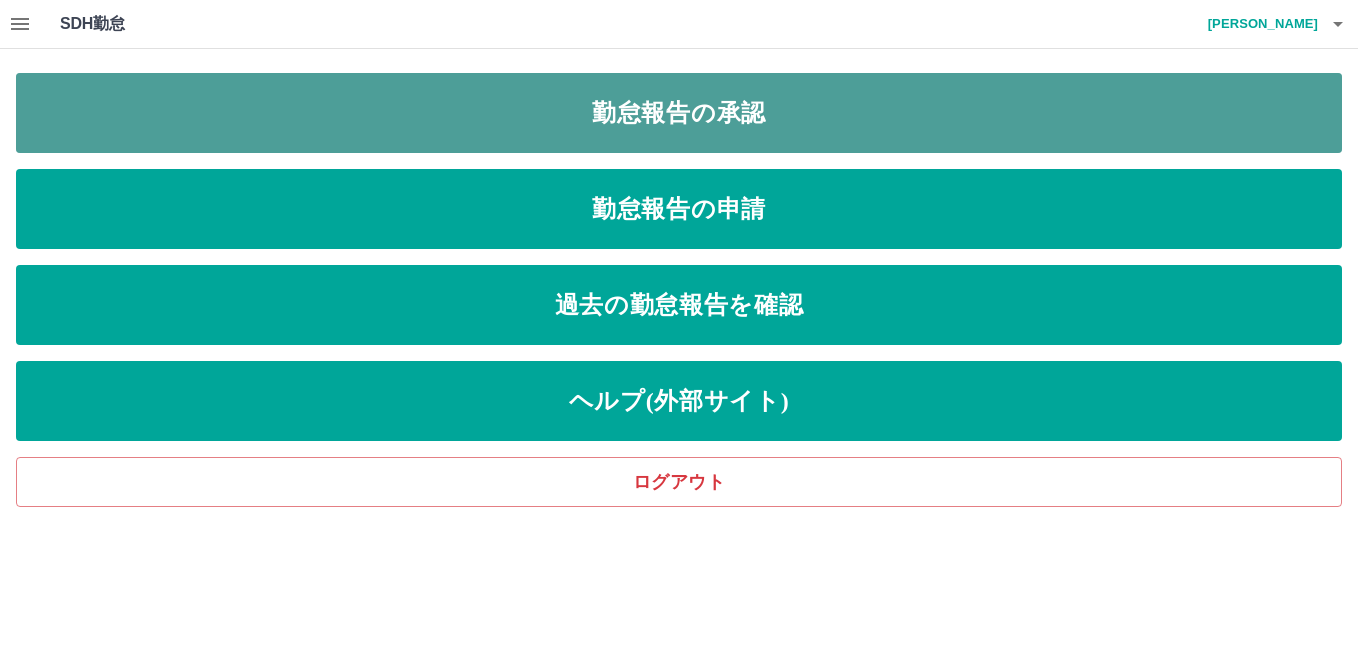 click on "勤怠報告の承認" at bounding box center (679, 113) 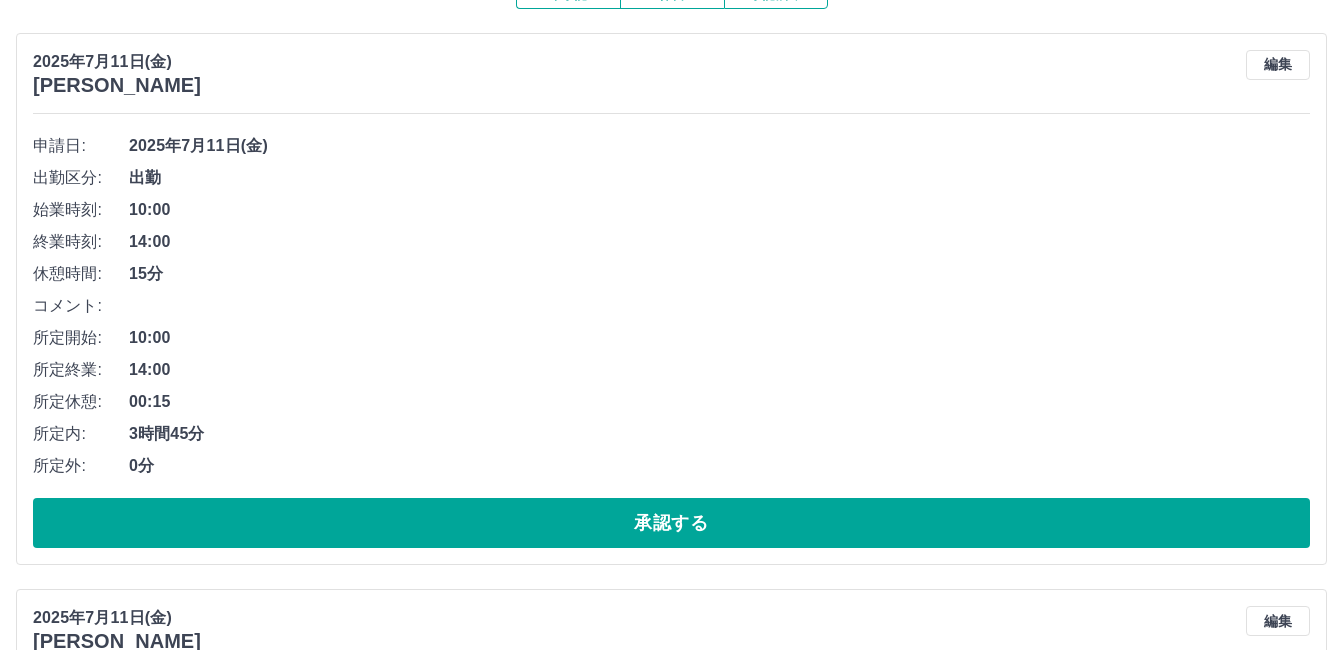 scroll, scrollTop: 200, scrollLeft: 0, axis: vertical 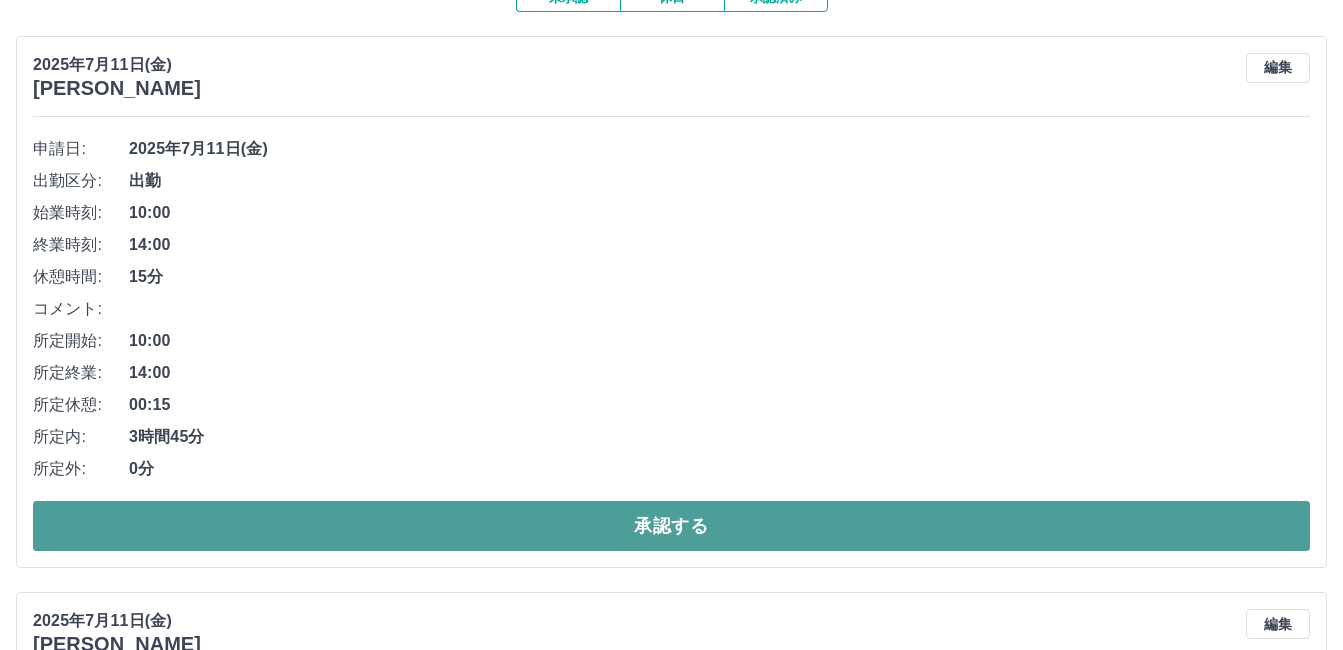 click on "承認する" at bounding box center [671, 526] 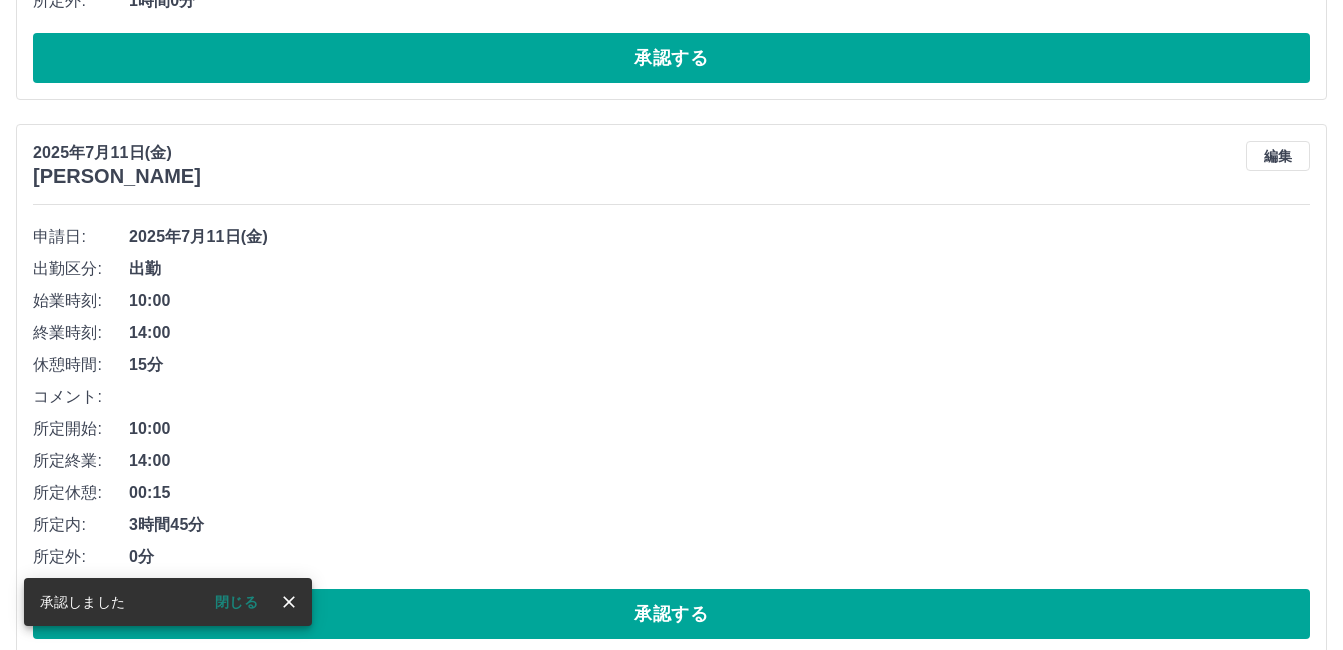scroll, scrollTop: 800, scrollLeft: 0, axis: vertical 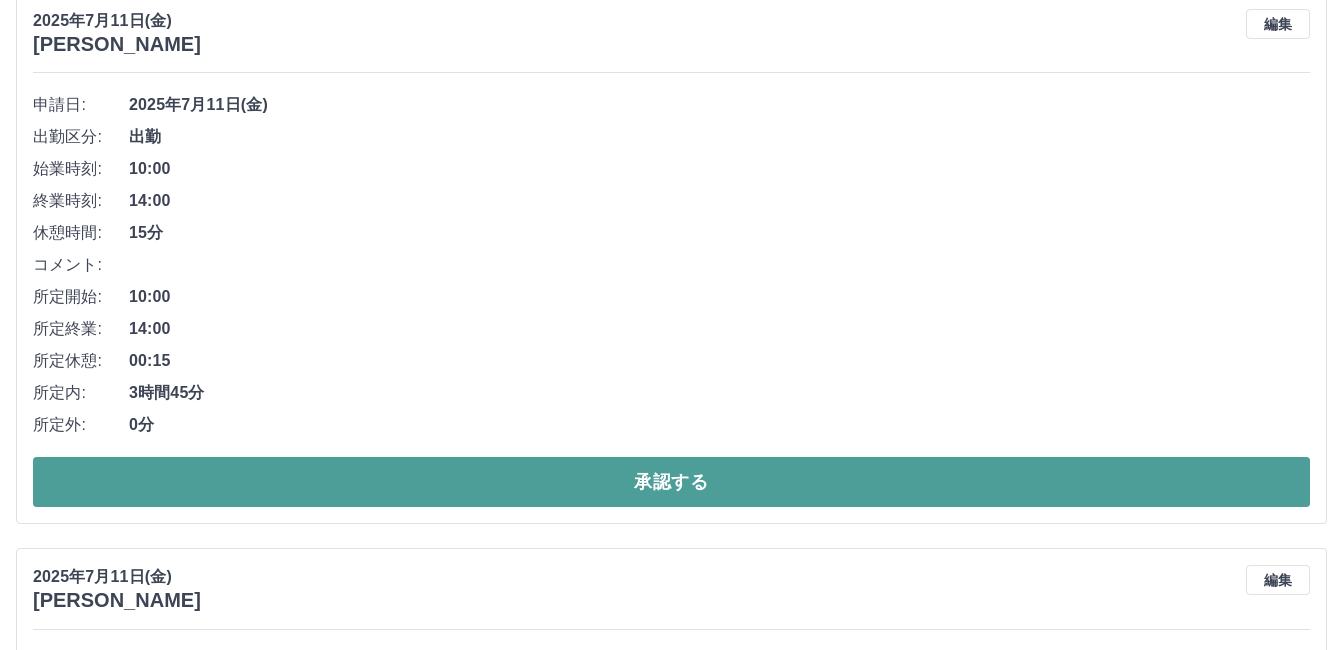 click on "承認する" at bounding box center (671, 482) 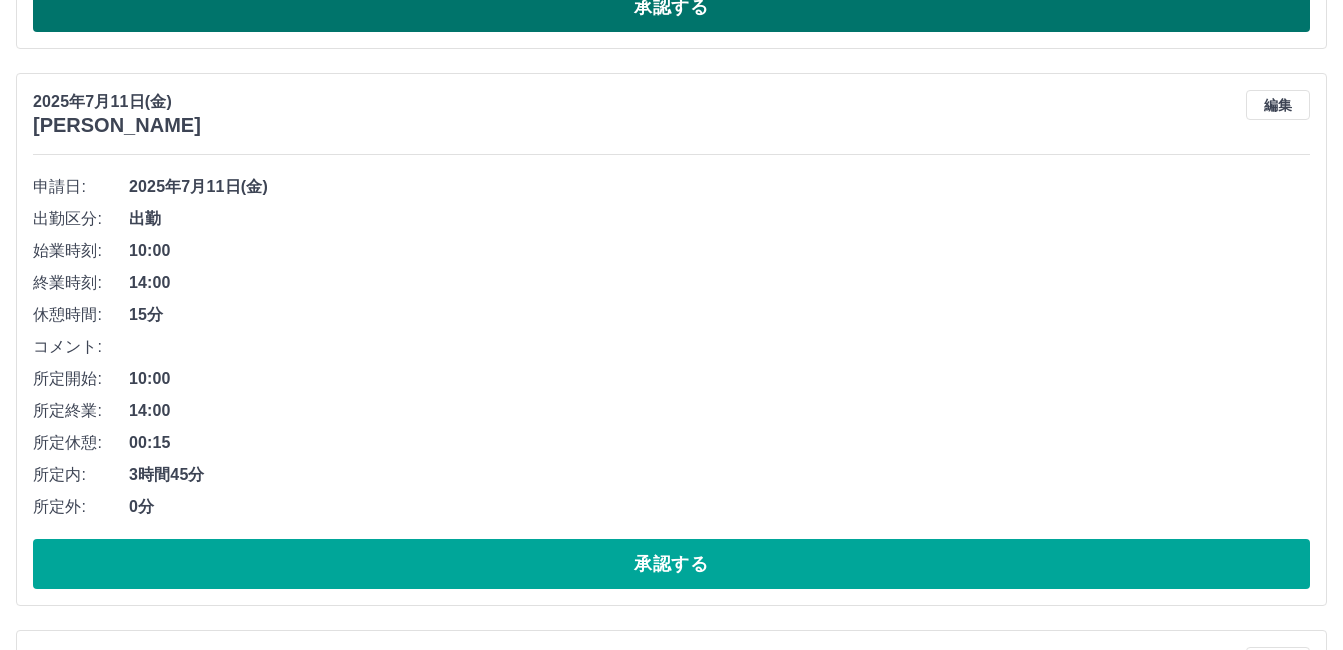 scroll, scrollTop: 1344, scrollLeft: 0, axis: vertical 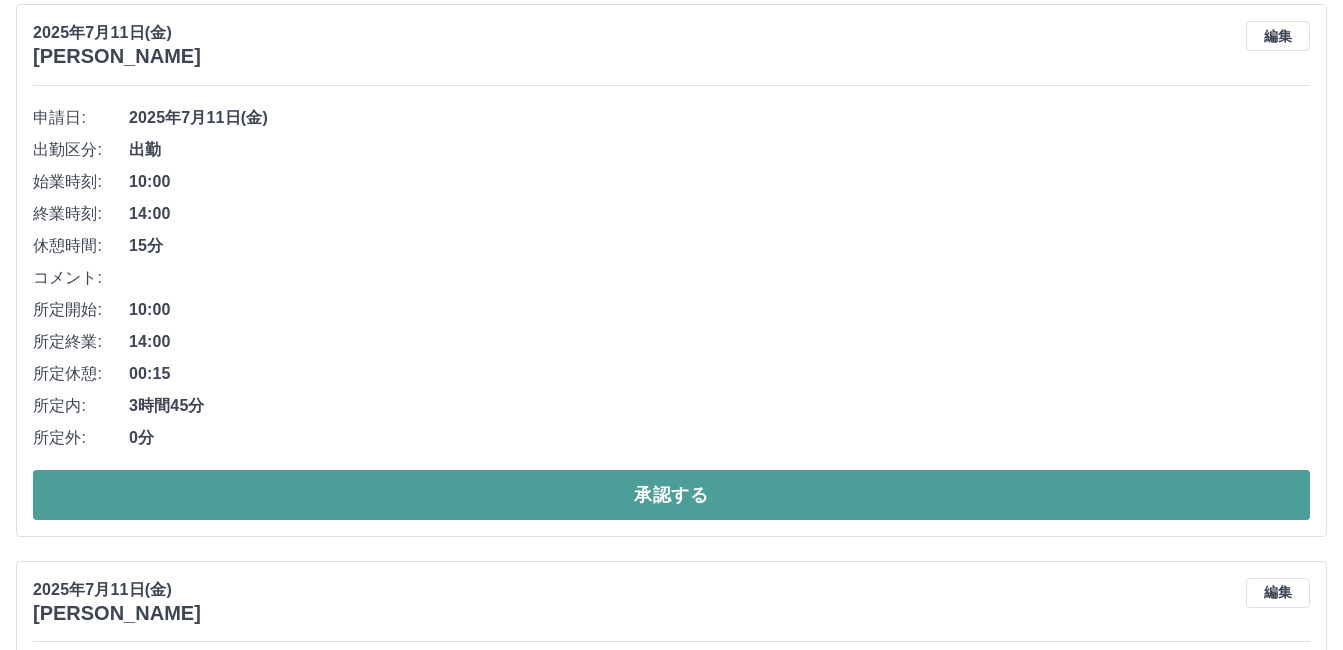 click on "承認する" at bounding box center (671, 495) 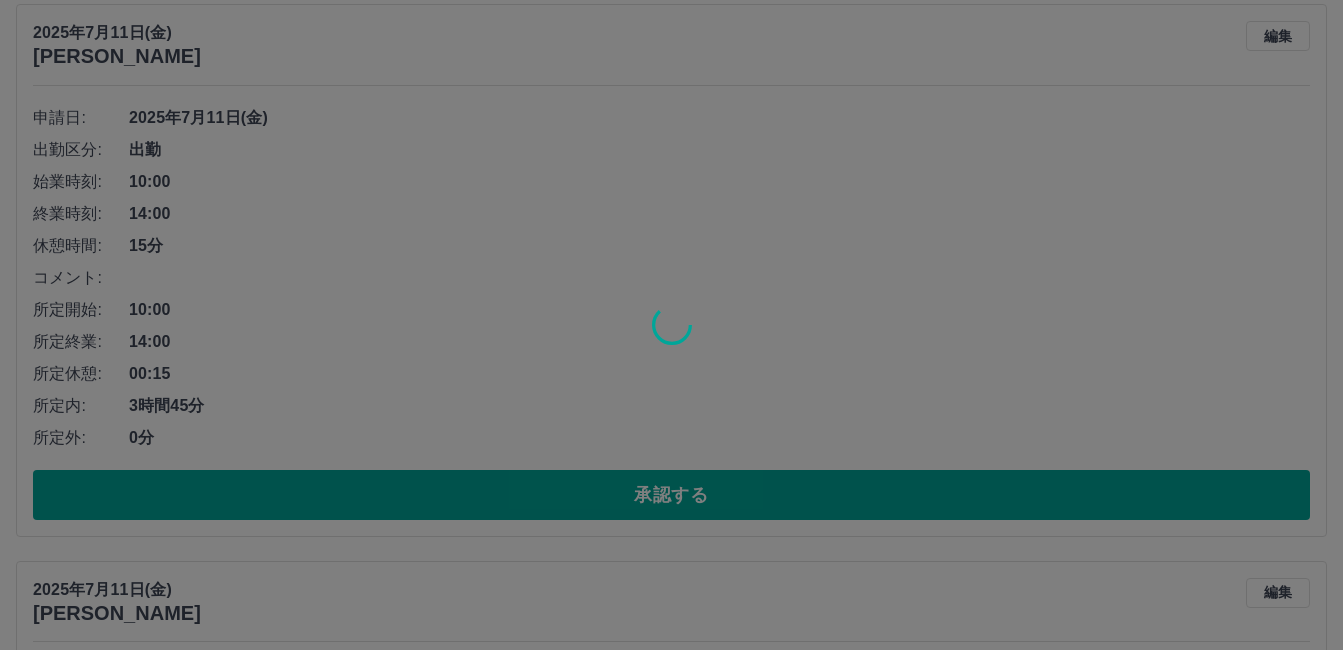 click at bounding box center (671, 325) 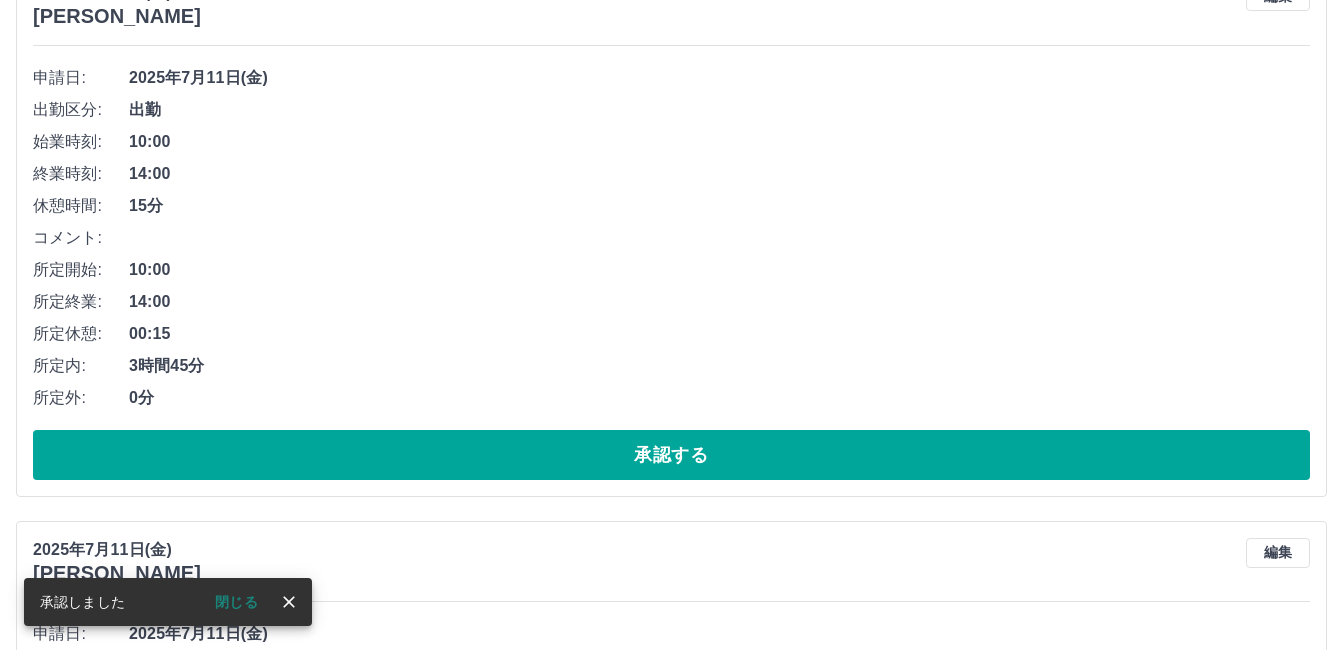 scroll, scrollTop: 1387, scrollLeft: 0, axis: vertical 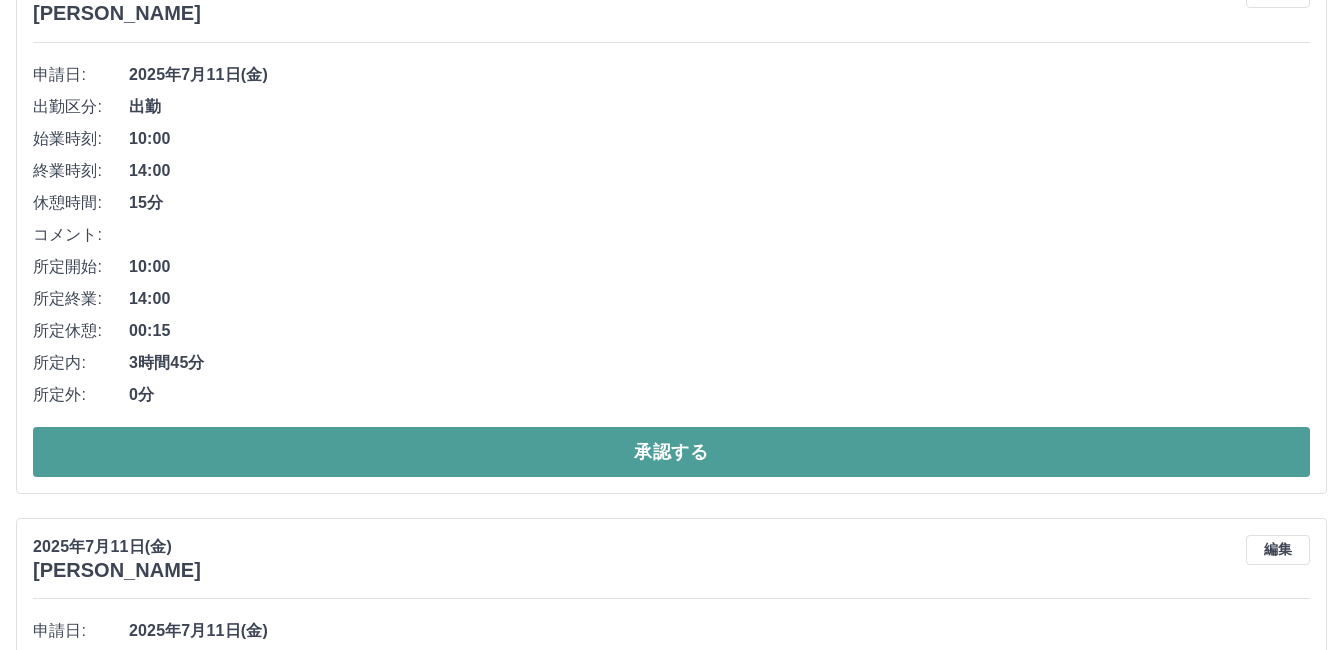 click on "承認する" at bounding box center [671, 452] 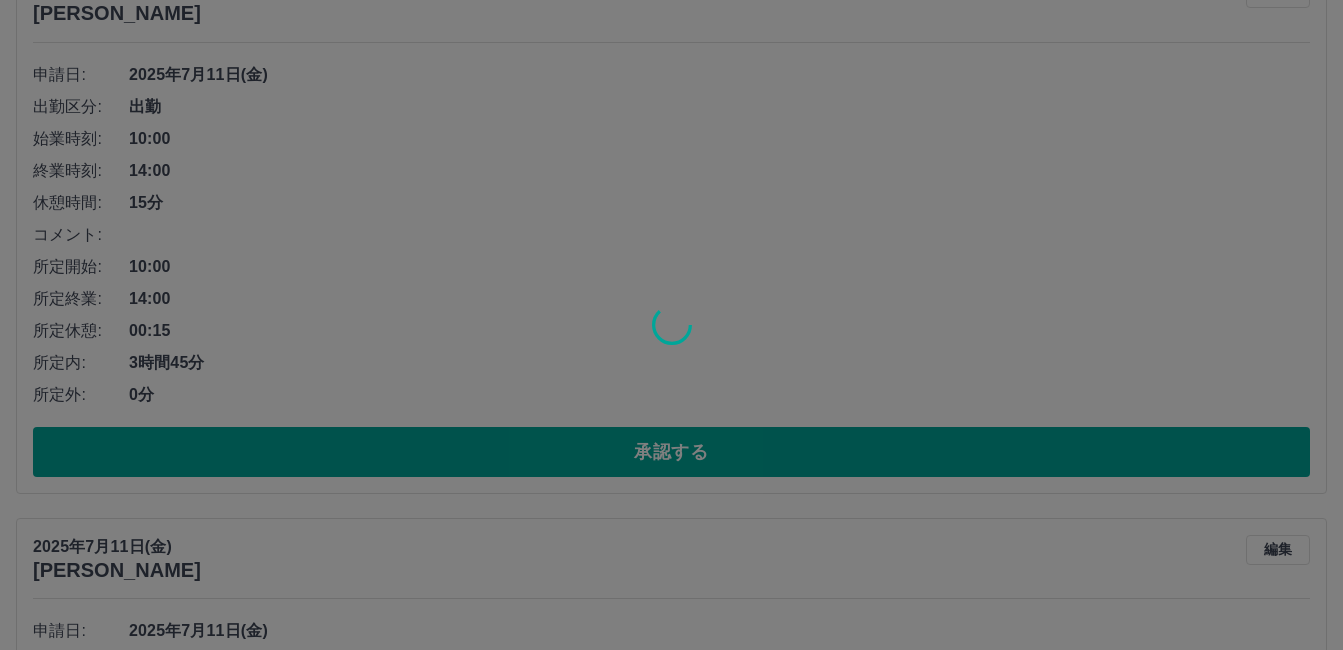 click at bounding box center [671, 325] 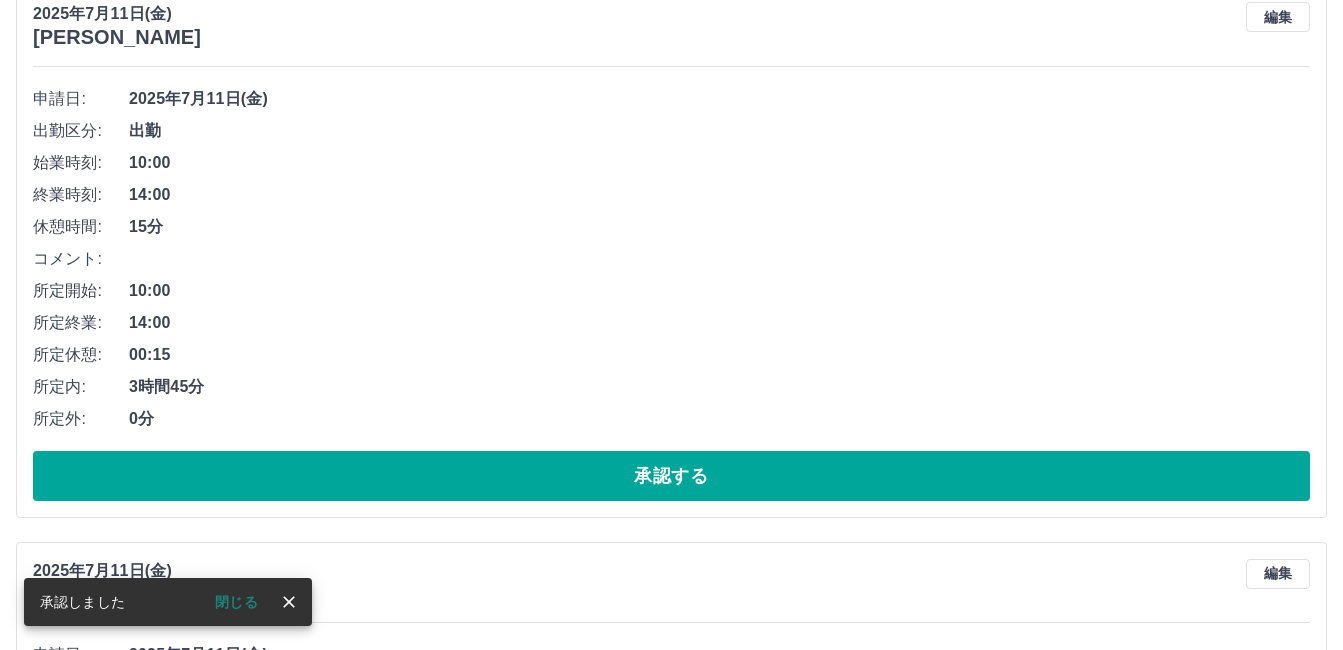 scroll, scrollTop: 1330, scrollLeft: 0, axis: vertical 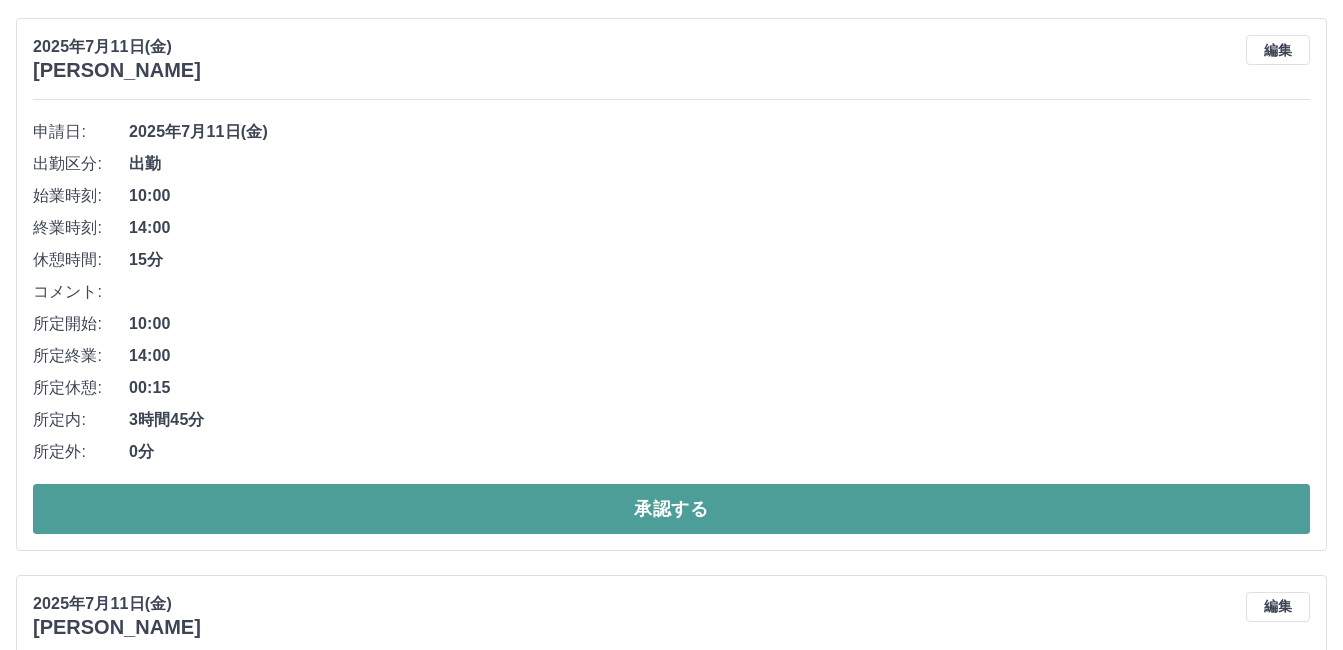 click on "承認する" at bounding box center [671, 509] 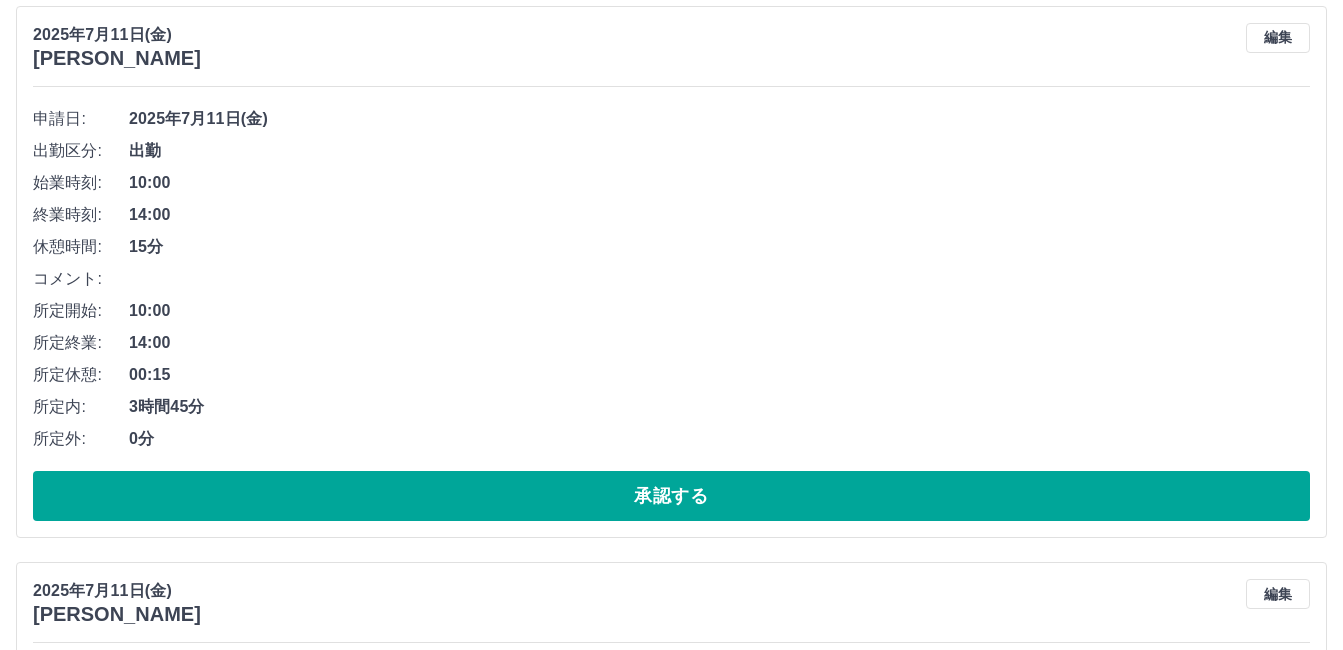 scroll, scrollTop: 1930, scrollLeft: 0, axis: vertical 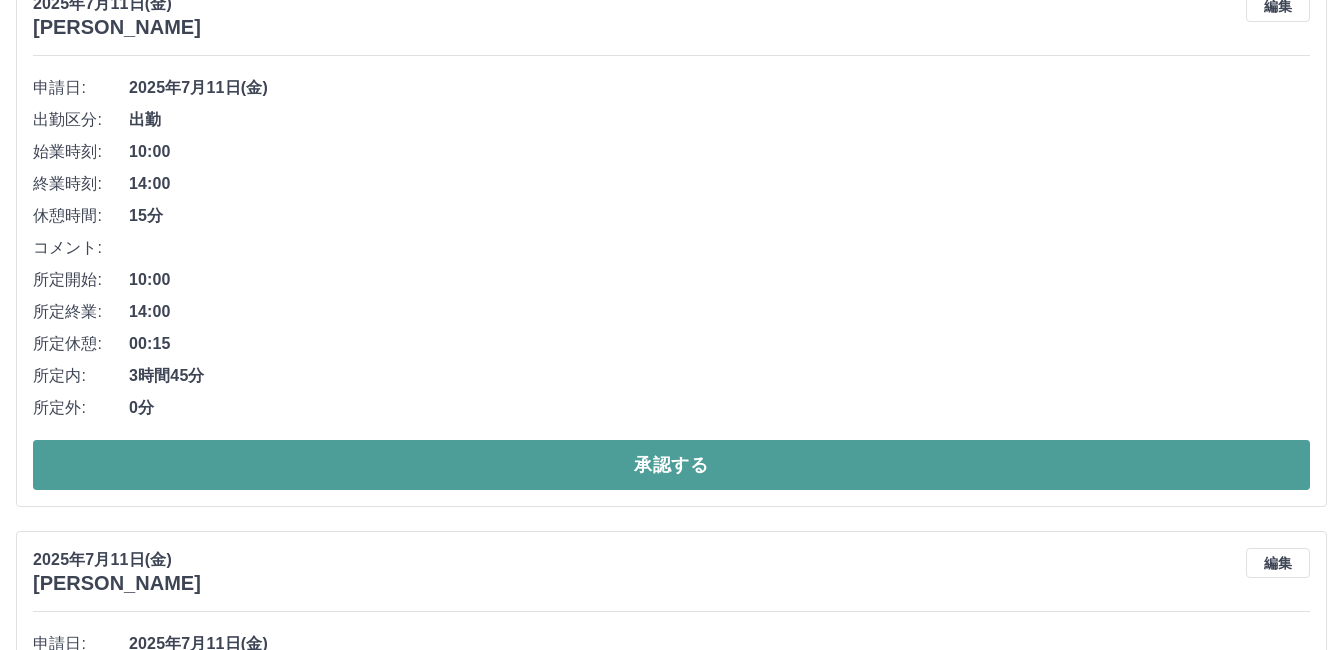 click on "承認する" at bounding box center [671, 465] 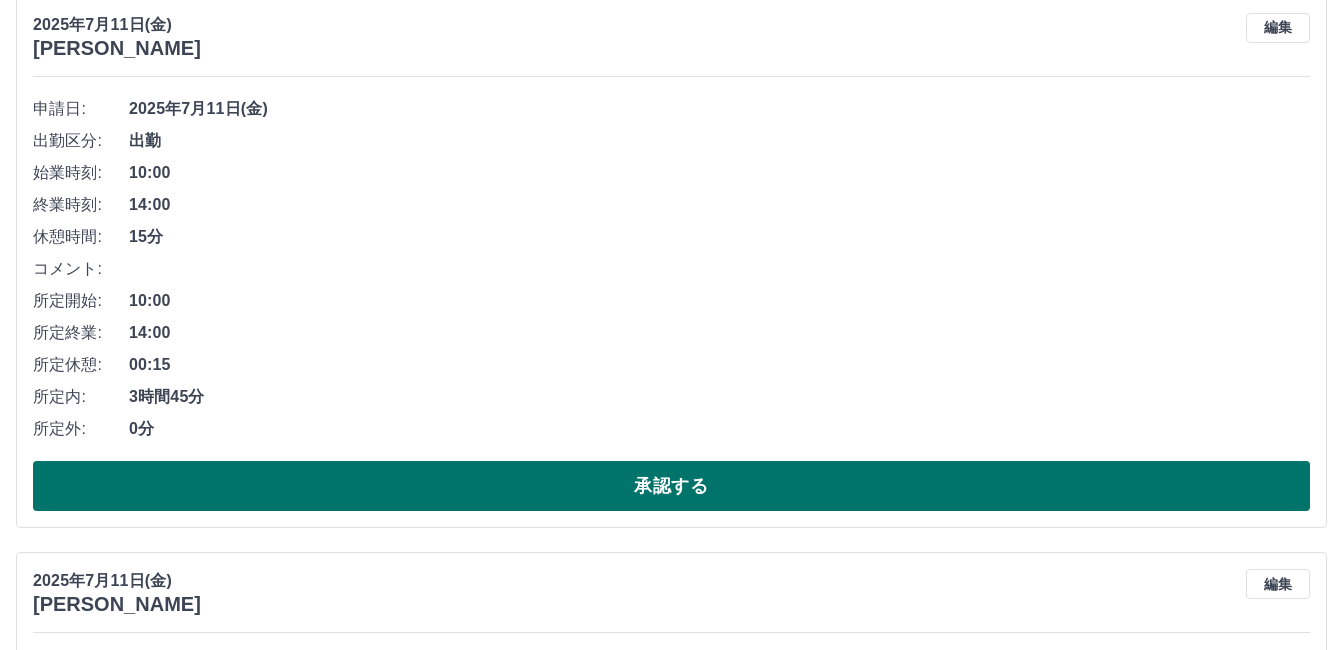 scroll, scrollTop: 1874, scrollLeft: 0, axis: vertical 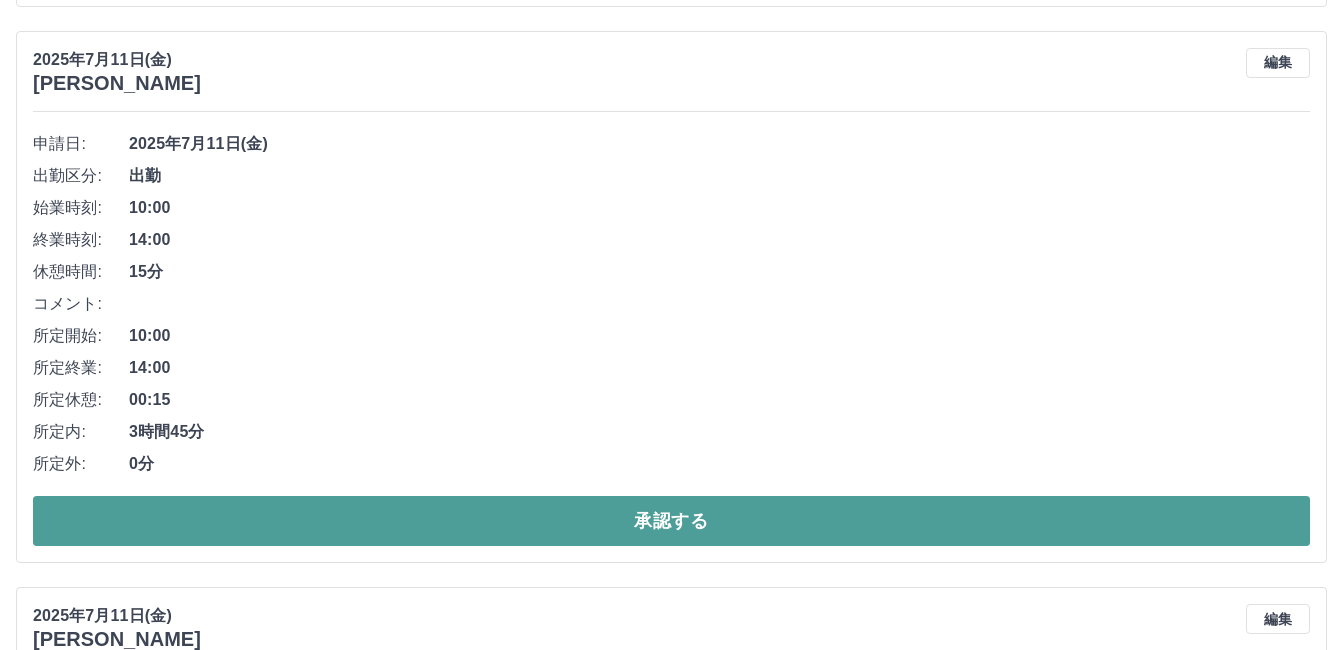 drag, startPoint x: 718, startPoint y: 512, endPoint x: 725, endPoint y: 525, distance: 14.764823 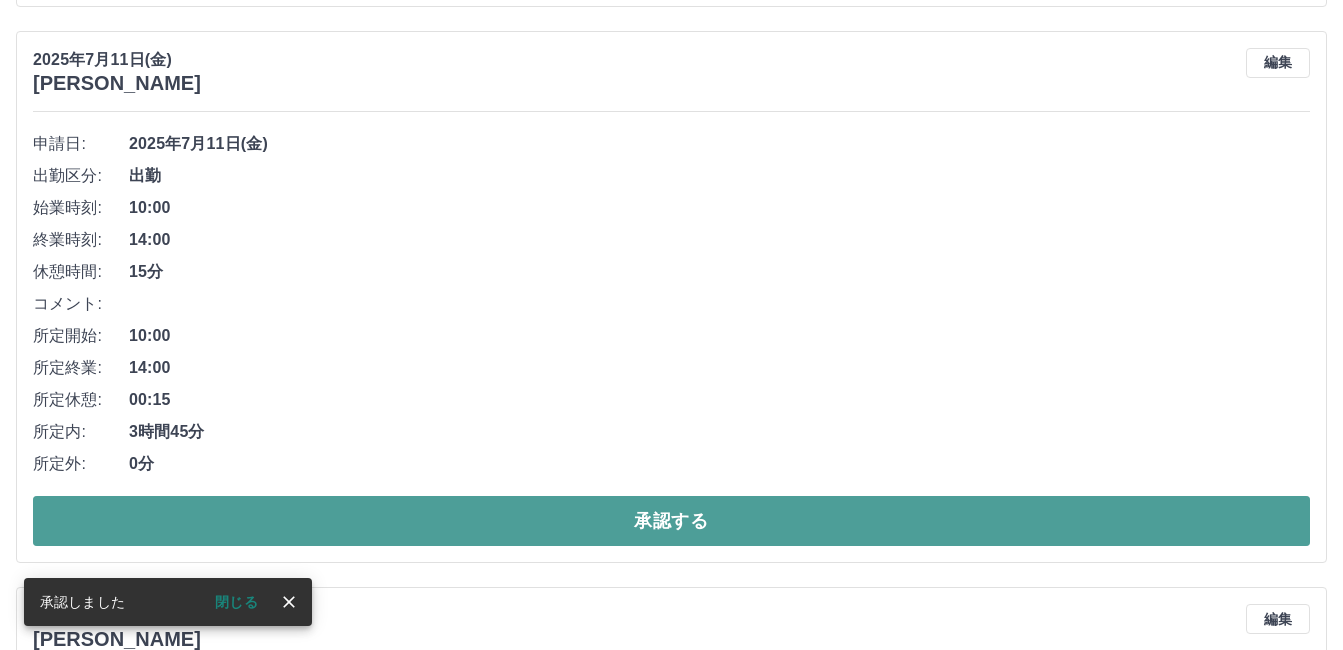 click on "承認する" at bounding box center [671, 521] 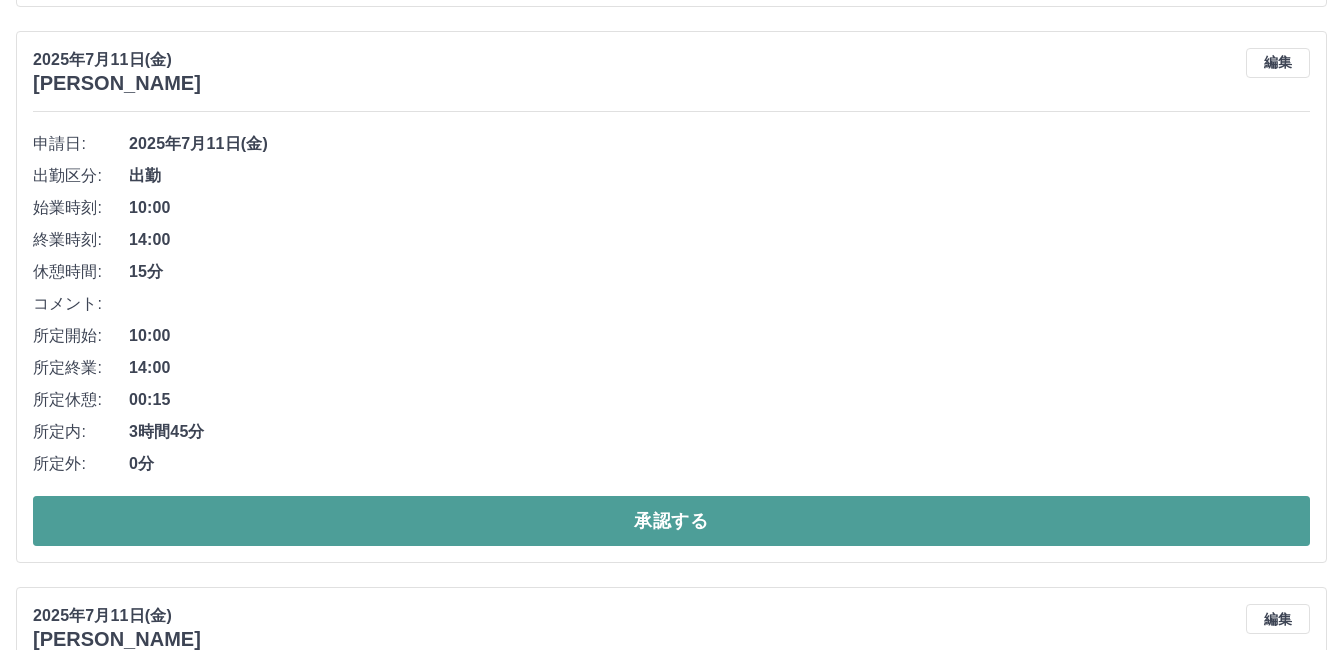 click on "承認する" at bounding box center [671, 521] 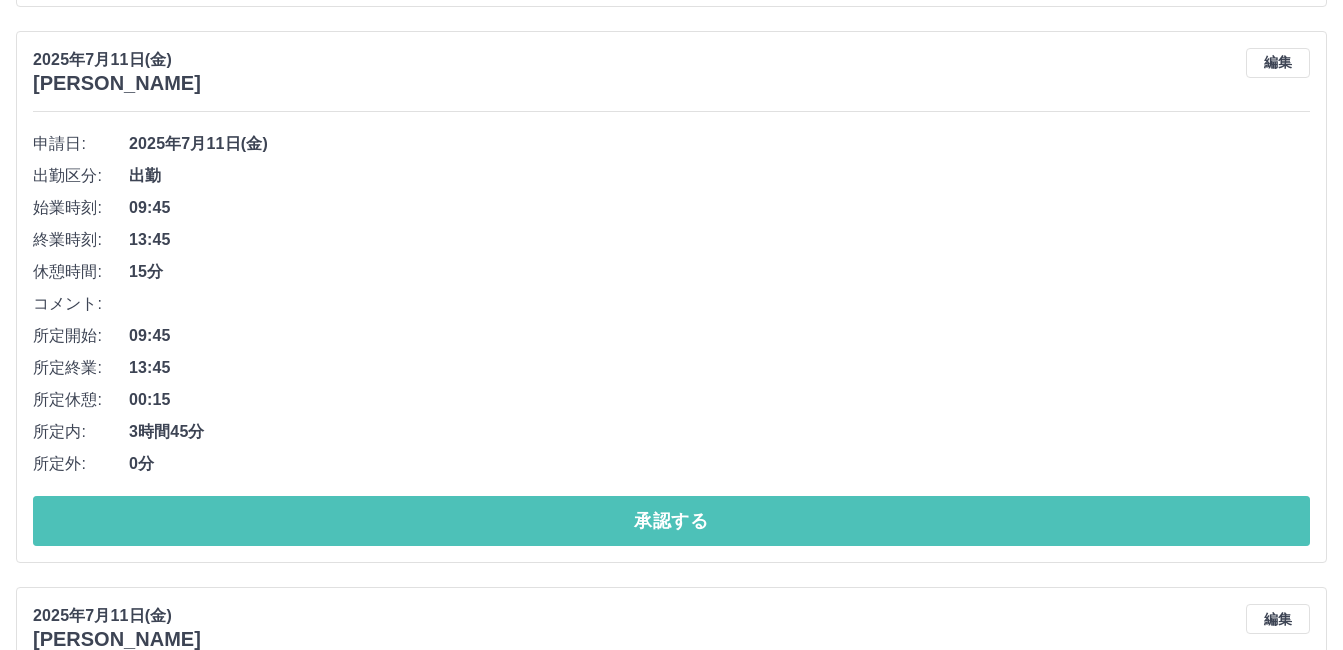 click on "承認する" at bounding box center [671, 521] 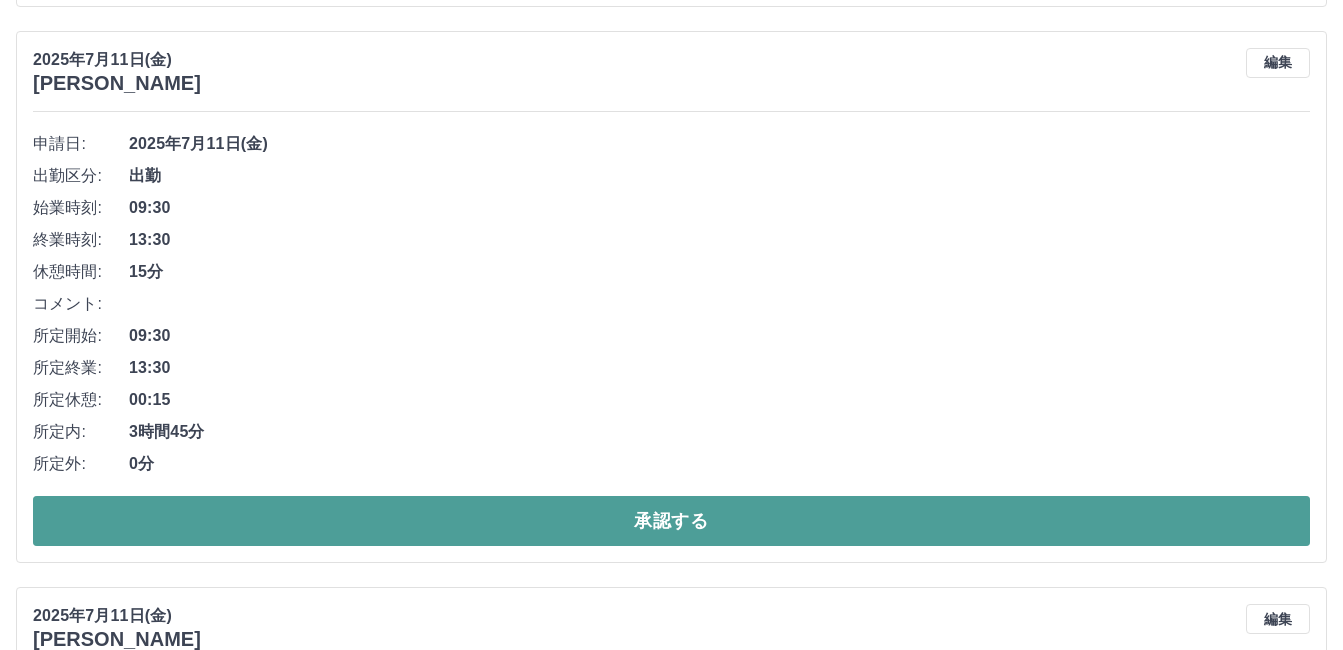 click on "承認する" at bounding box center [671, 521] 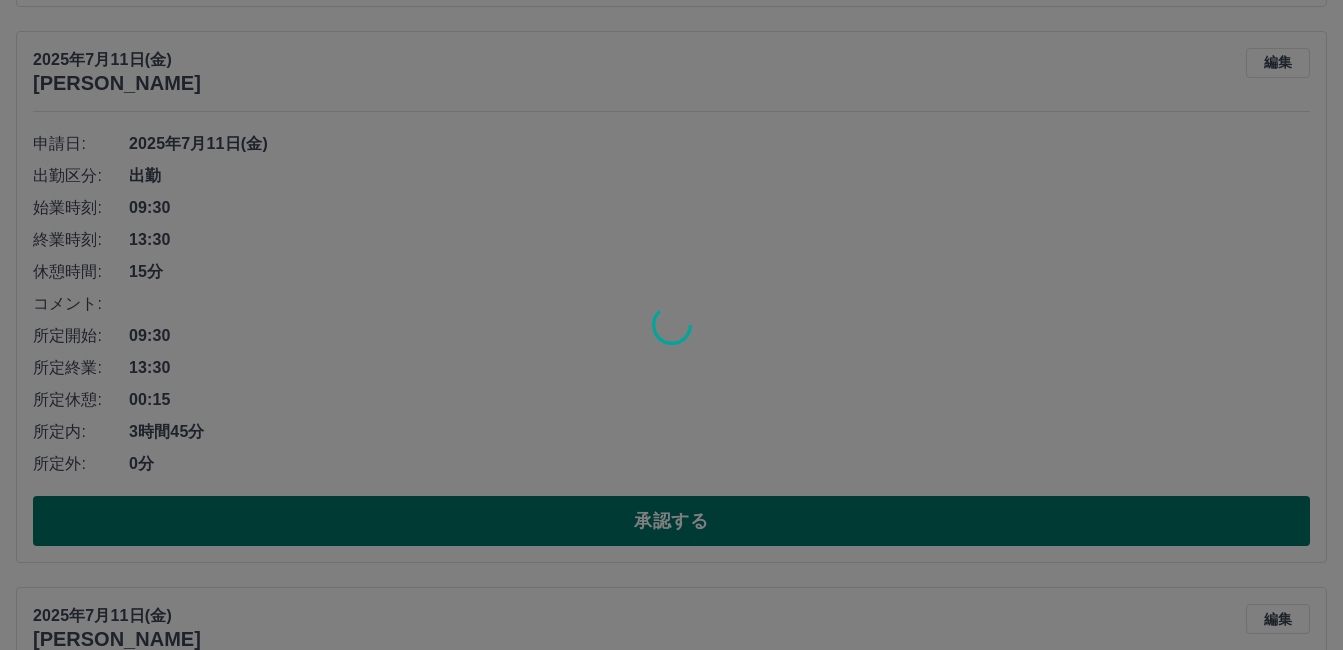 click at bounding box center (671, 325) 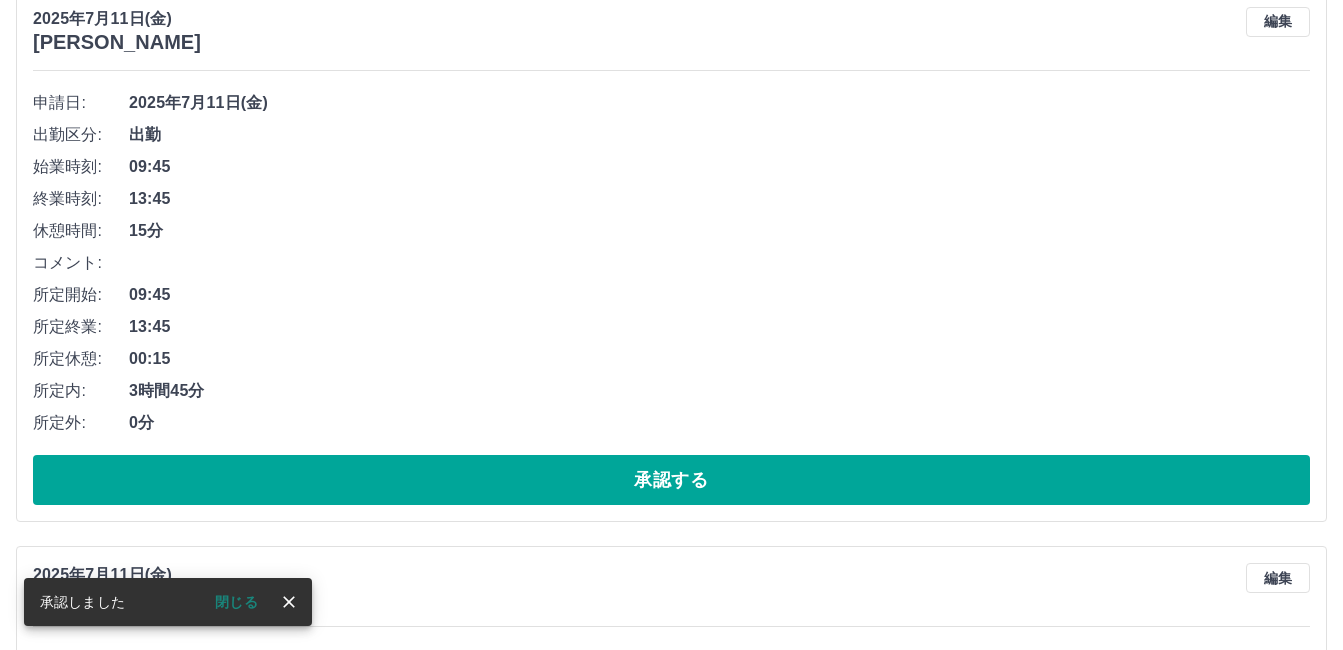 scroll, scrollTop: 1874, scrollLeft: 0, axis: vertical 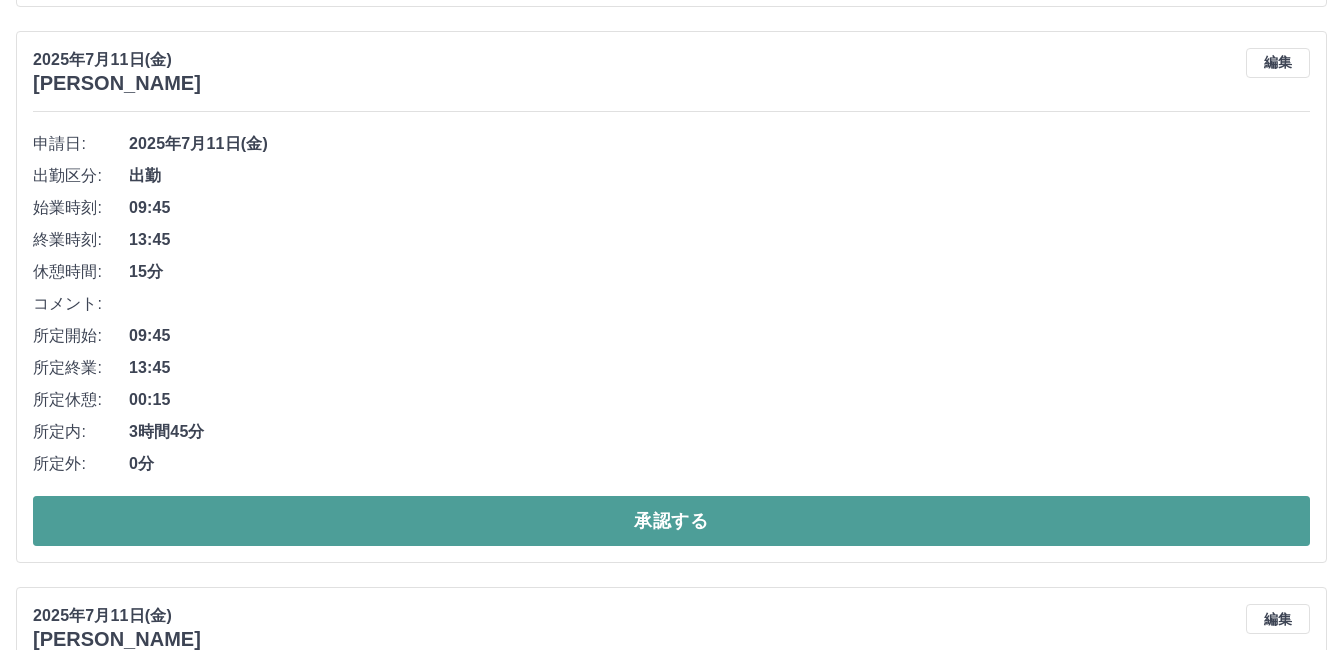 drag, startPoint x: 788, startPoint y: 507, endPoint x: 796, endPoint y: 514, distance: 10.630146 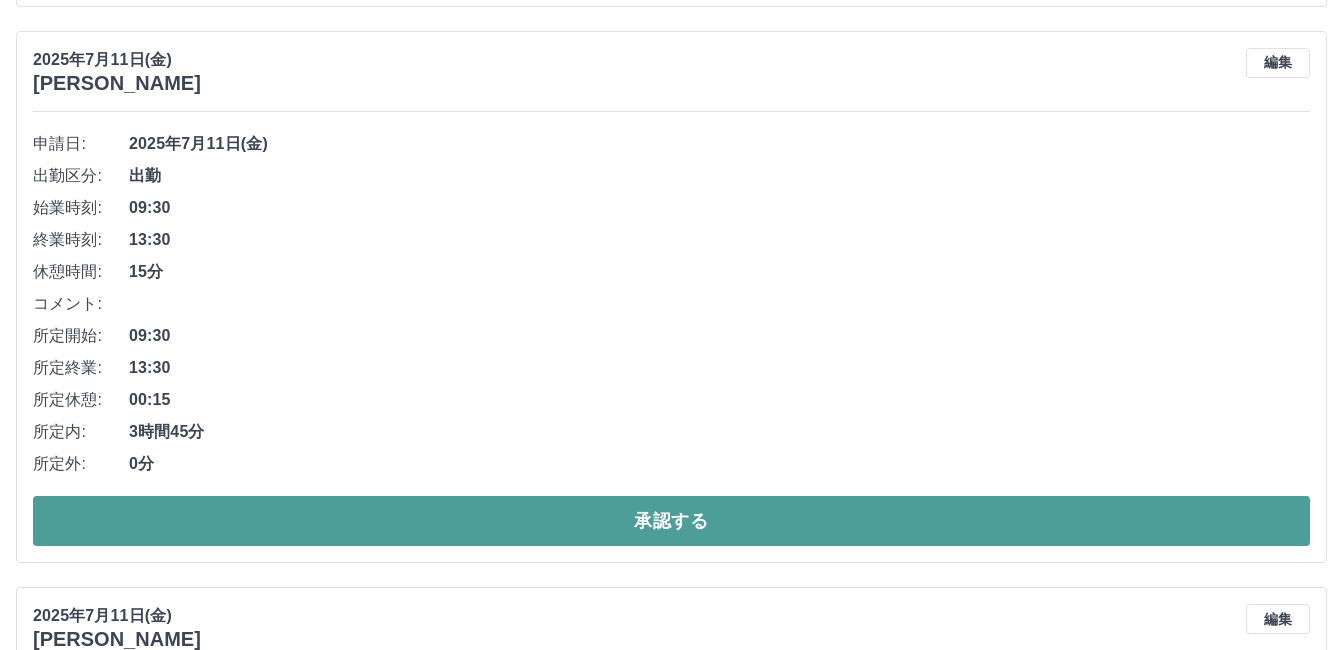 drag, startPoint x: 787, startPoint y: 511, endPoint x: 794, endPoint y: 542, distance: 31.780497 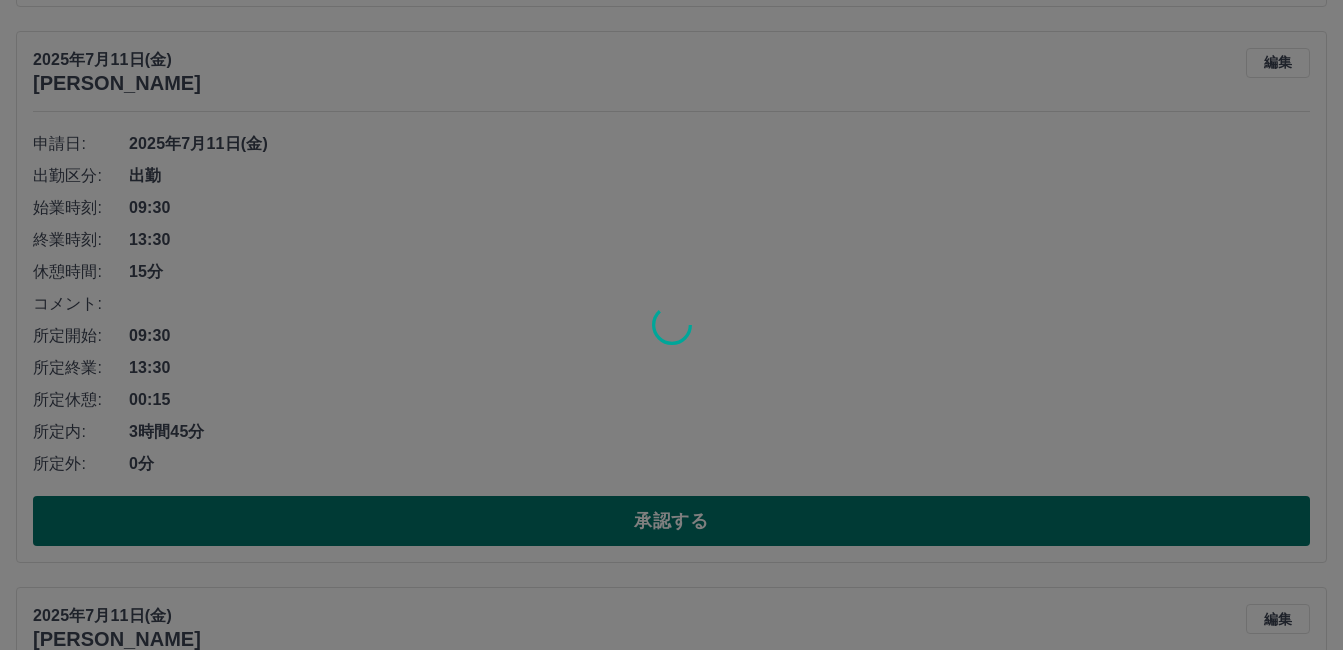 click at bounding box center (671, 325) 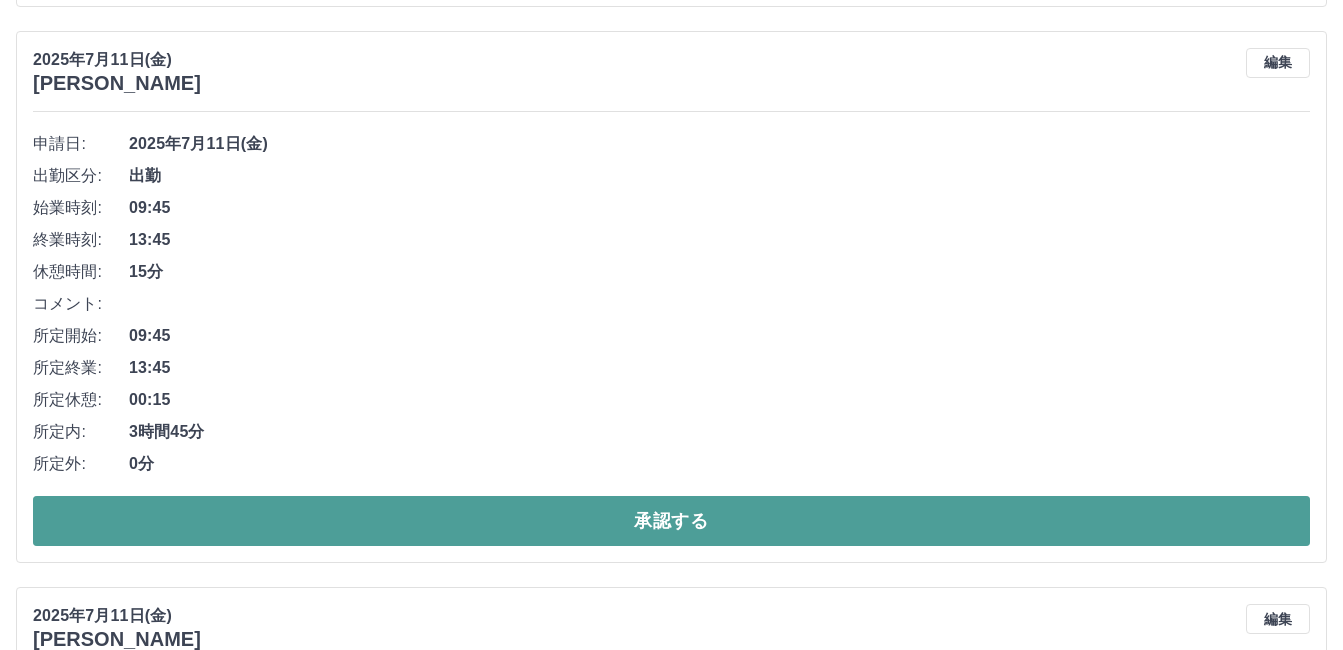 click on "承認する" at bounding box center [671, 521] 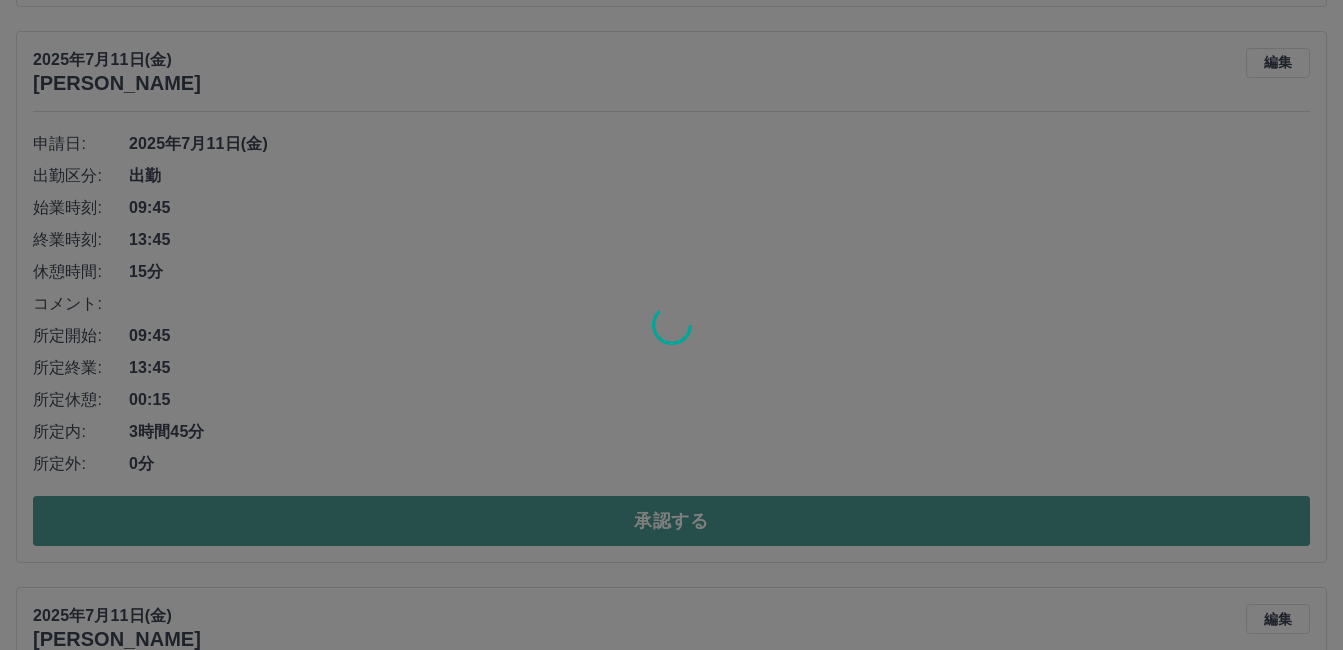 click on "SDH勤怠 和田谷　進 勤怠報告の承認 2025年 **** 7月 * 未承認 休日 承認済み 2025年7月11日(金) 笠谷　美代子 編集 申請日: 2025年7月11日(金) 出勤区分: 出勤 始業時刻: 06:30 終業時刻: 16:30 休憩時間: 1時間0分 コメント: １時間残業 所定開始: 06:30 所定終業: 15:30 所定休憩: 01:00 所定内: 8時間0分 所定外: 1時間0分 承認する 2025年7月11日(金) 射手矢　美佐代 編集 申請日: 2025年7月11日(金) 出勤区分: 出勤 始業時刻: 07:00 終業時刻: 16:30 休憩時間: 1時間0分 コメント: 残業(３０分) 所定開始: 07:00 所定終業: 16:00 所定休憩: 01:00 所定内: 8時間0分 所定外: 30分 承認する 2025年7月11日(金) 坂上　安彦 編集 申請日: 2025年7月11日(金) 出勤区分: 出勤 始業時刻: 07:30 終業時刻: 16:30 休憩時間: 1時間0分 コメント: 所定開始: 07:30 所定終業: 16:30 所定休憩: 01:00 所定内: 8時間0分 所定外: 0分 承認する" at bounding box center [671, 5187] 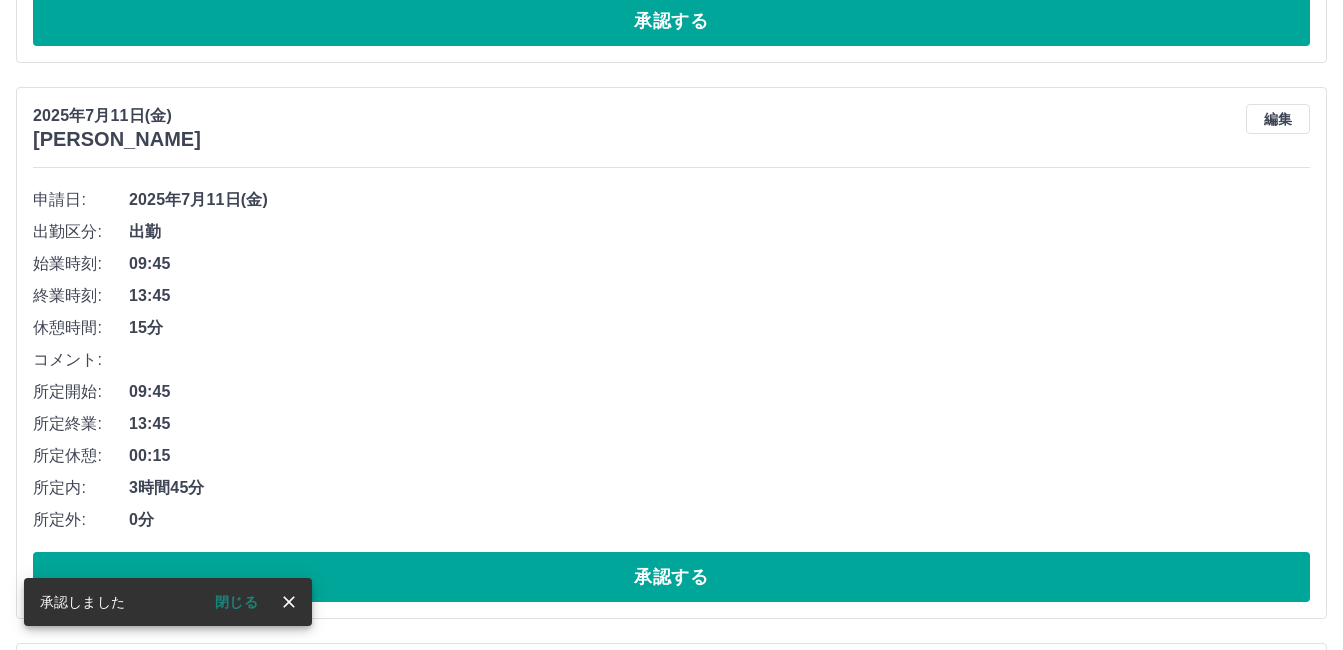 scroll, scrollTop: 2474, scrollLeft: 0, axis: vertical 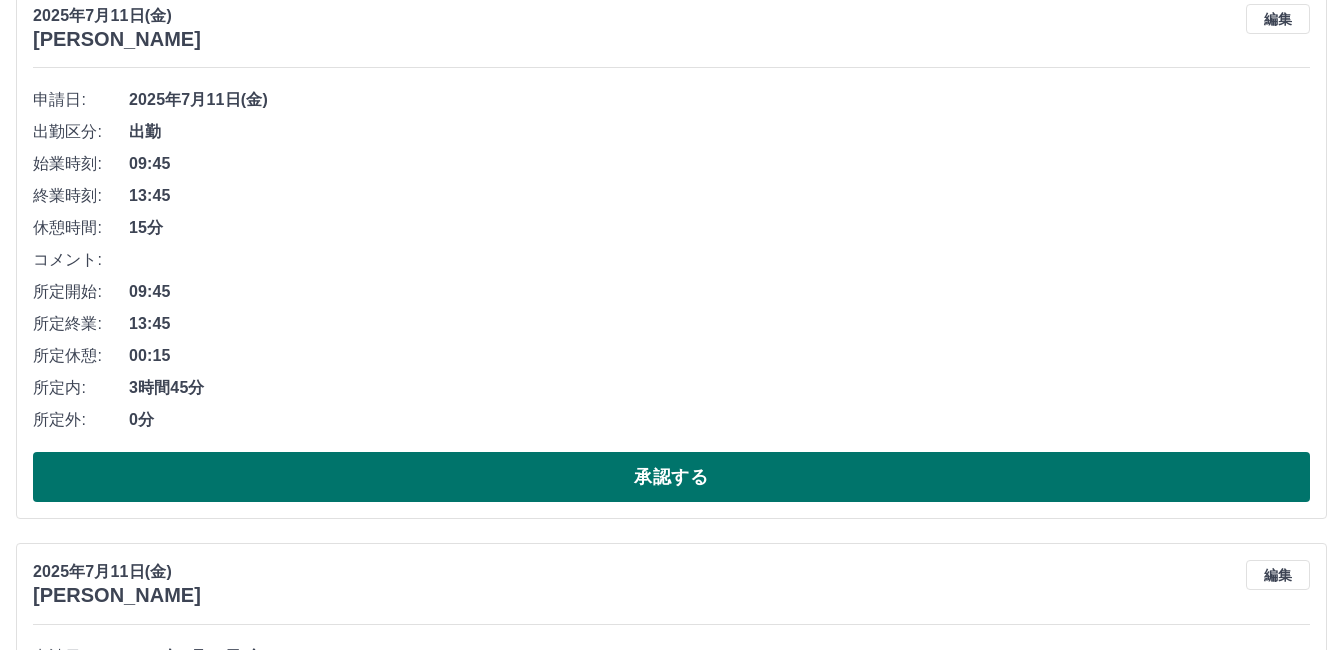 click on "承認する" at bounding box center (671, 477) 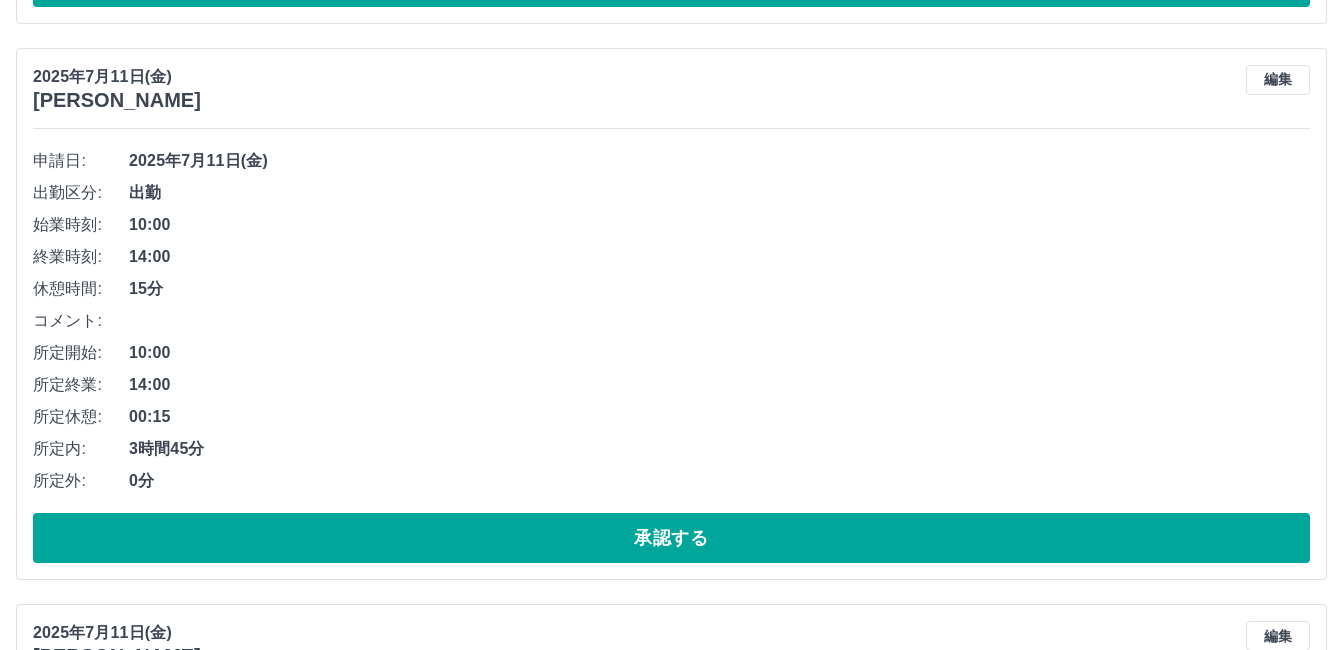 scroll, scrollTop: 5218, scrollLeft: 0, axis: vertical 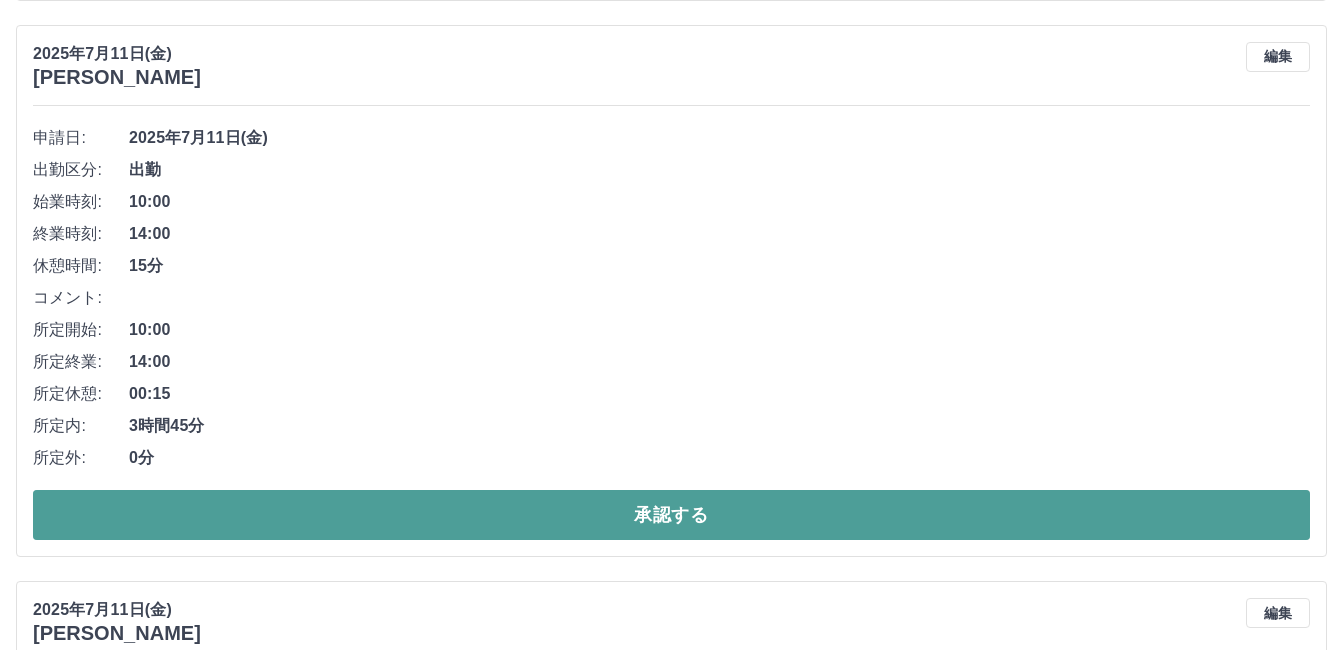 click on "承認する" at bounding box center [671, 515] 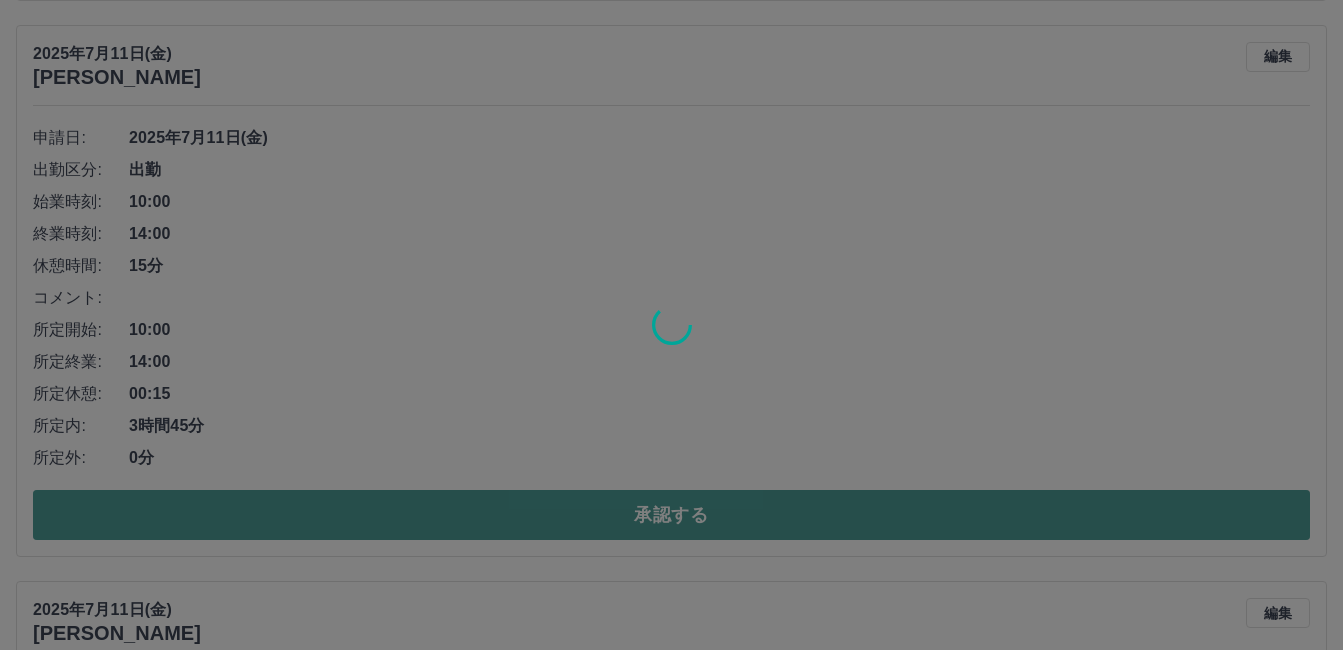 click on "SDH勤怠 和田谷　進 勤怠報告の承認 2025年 **** 7月 * 未承認 休日 承認済み 2025年7月11日(金) 笠谷　美代子 編集 申請日: 2025年7月11日(金) 出勤区分: 出勤 始業時刻: 06:30 終業時刻: 16:30 休憩時間: 1時間0分 コメント: １時間残業 所定開始: 06:30 所定終業: 15:30 所定休憩: 01:00 所定内: 8時間0分 所定外: 1時間0分 承認する 2025年7月11日(金) 射手矢　美佐代 編集 申請日: 2025年7月11日(金) 出勤区分: 出勤 始業時刻: 07:00 終業時刻: 16:30 休憩時間: 1時間0分 コメント: 残業(３０分) 所定開始: 07:00 所定終業: 16:00 所定休憩: 01:00 所定内: 8時間0分 所定外: 30分 承認する 2025年7月11日(金) 坂上　安彦 編集 申請日: 2025年7月11日(金) 出勤区分: 出勤 始業時刻: 07:30 終業時刻: 16:30 休憩時間: 1時間0分 コメント: 所定開始: 07:30 所定終業: 16:30 所定休憩: 01:00 所定内: 8時間0分 所定外: 0分 承認する" at bounding box center [671, 1843] 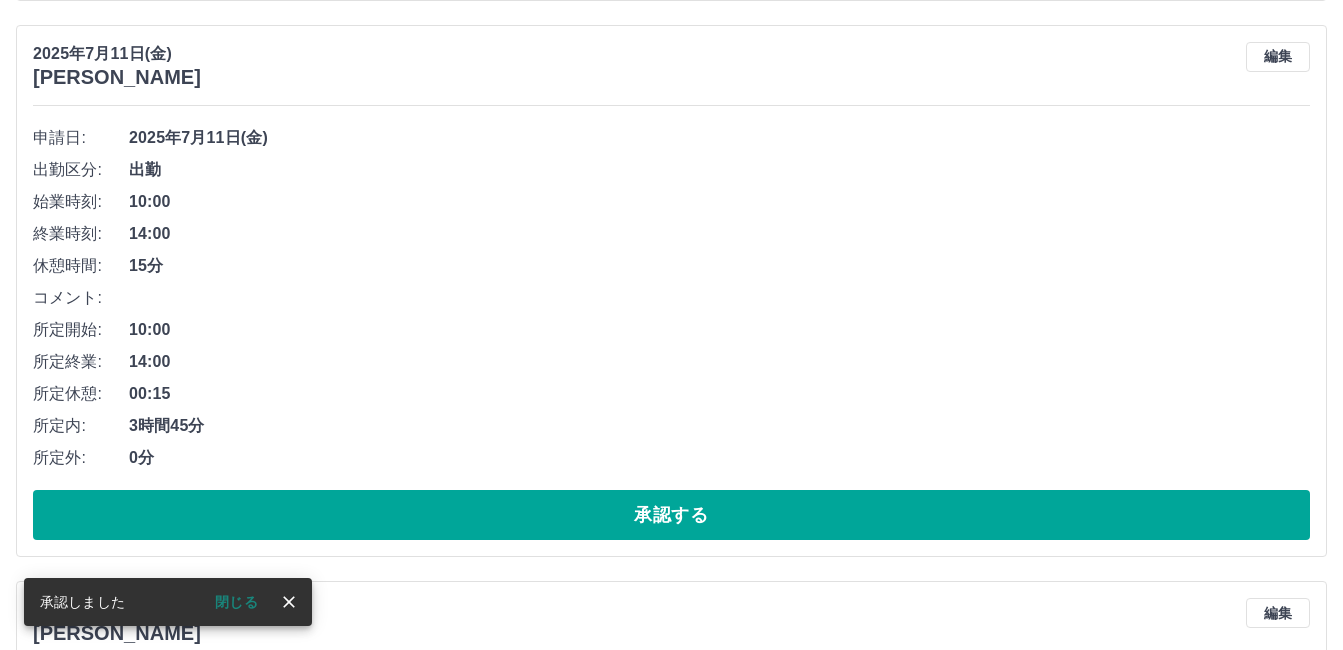scroll, scrollTop: 4662, scrollLeft: 0, axis: vertical 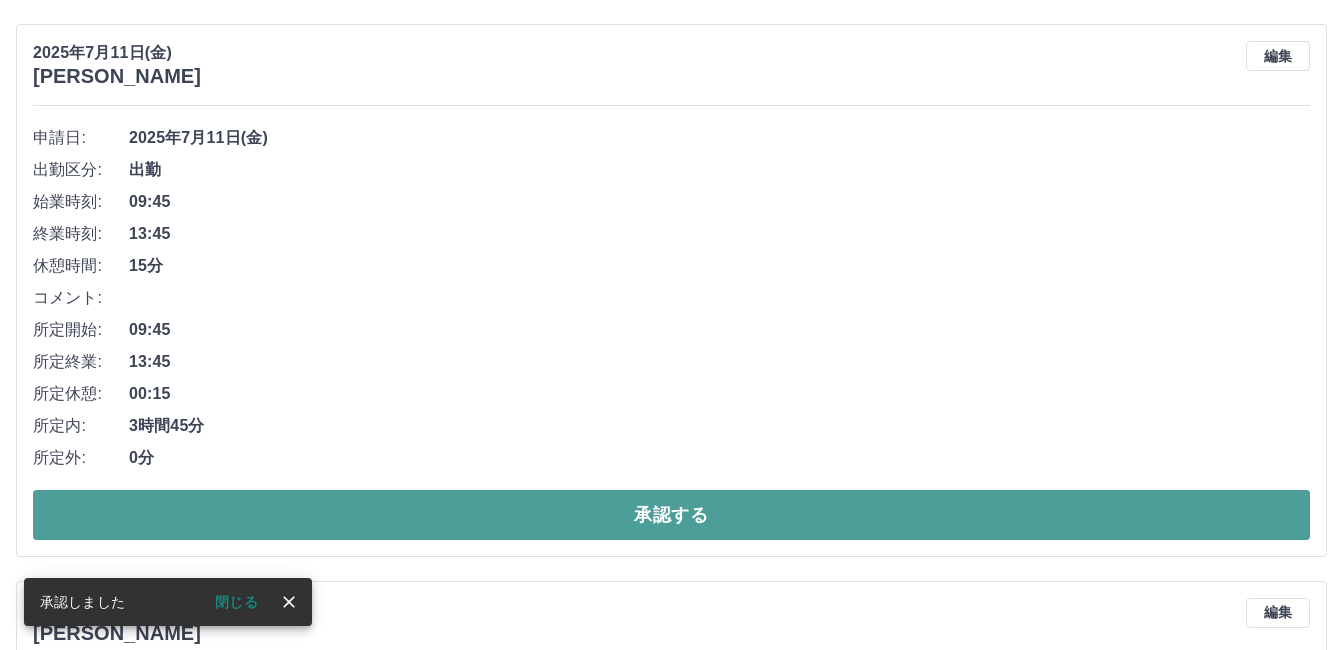 click on "承認する" at bounding box center [671, 515] 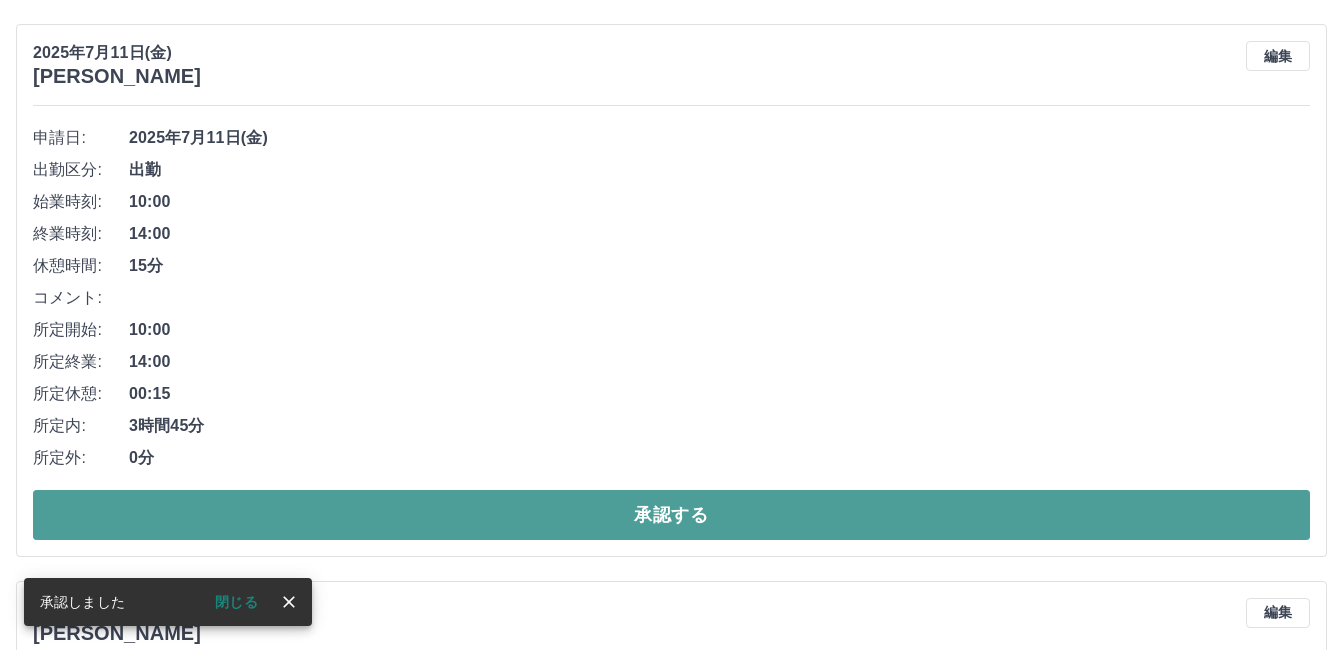 click on "承認する" at bounding box center [671, 515] 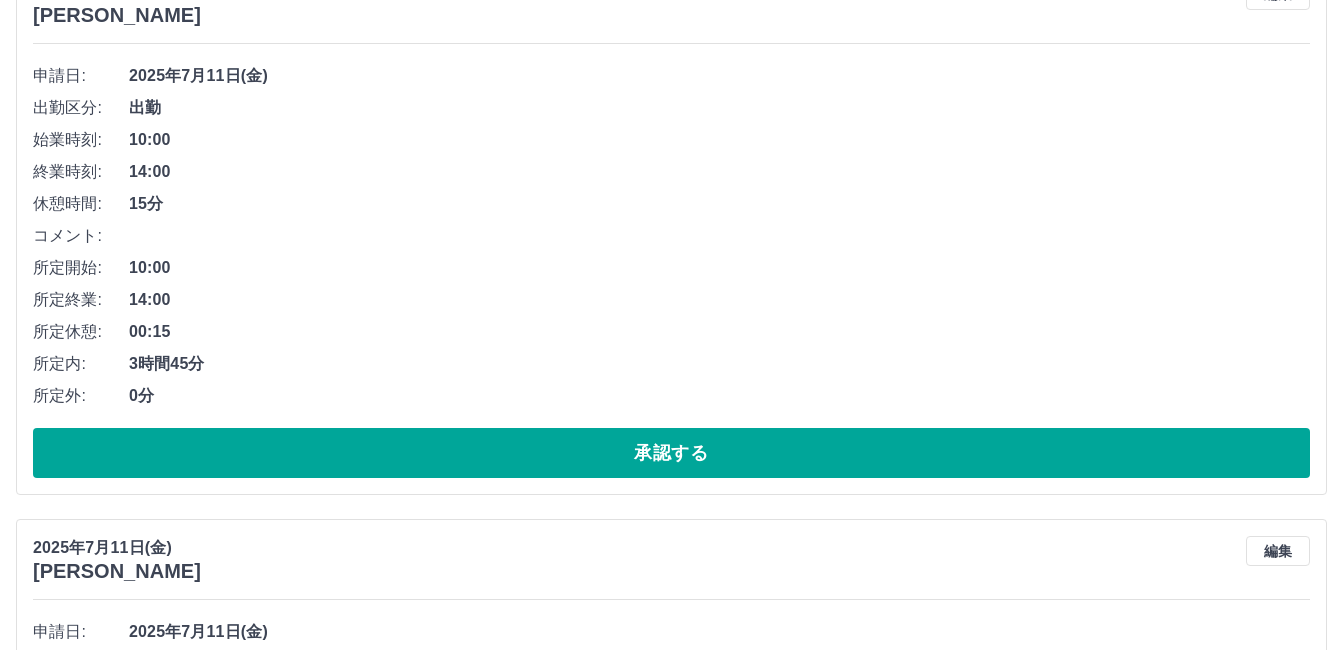 scroll, scrollTop: 6862, scrollLeft: 0, axis: vertical 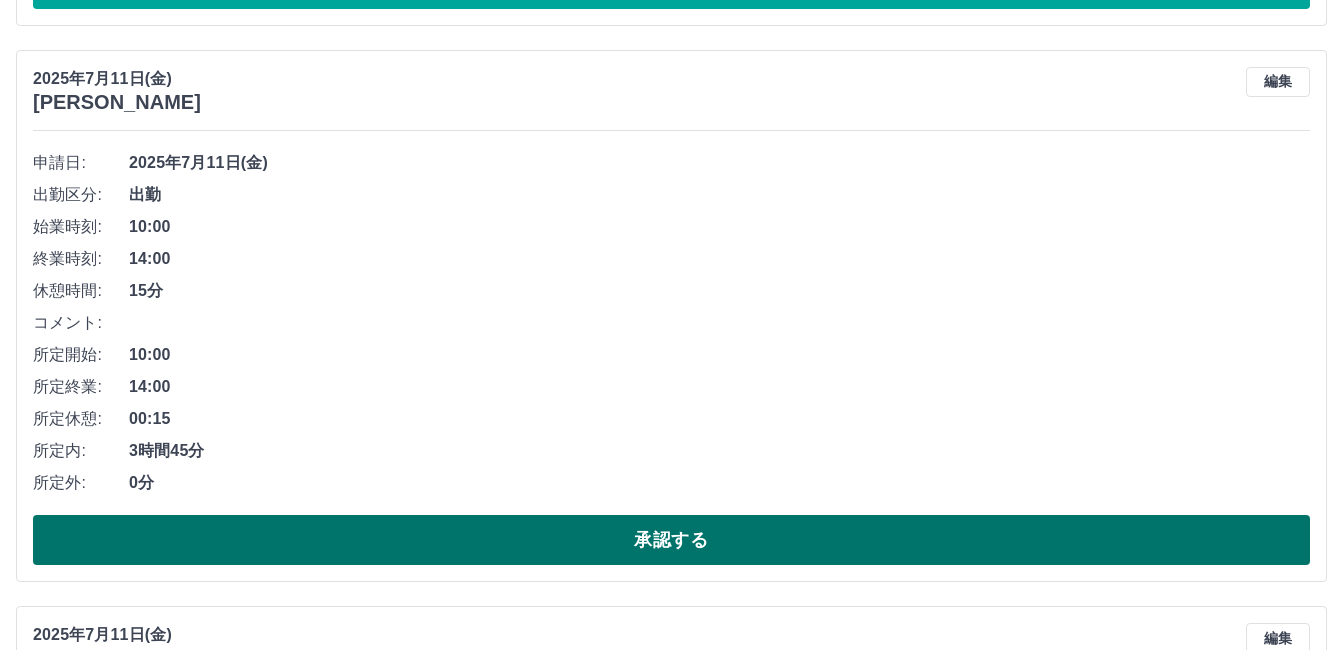 click on "承認する" at bounding box center (671, 540) 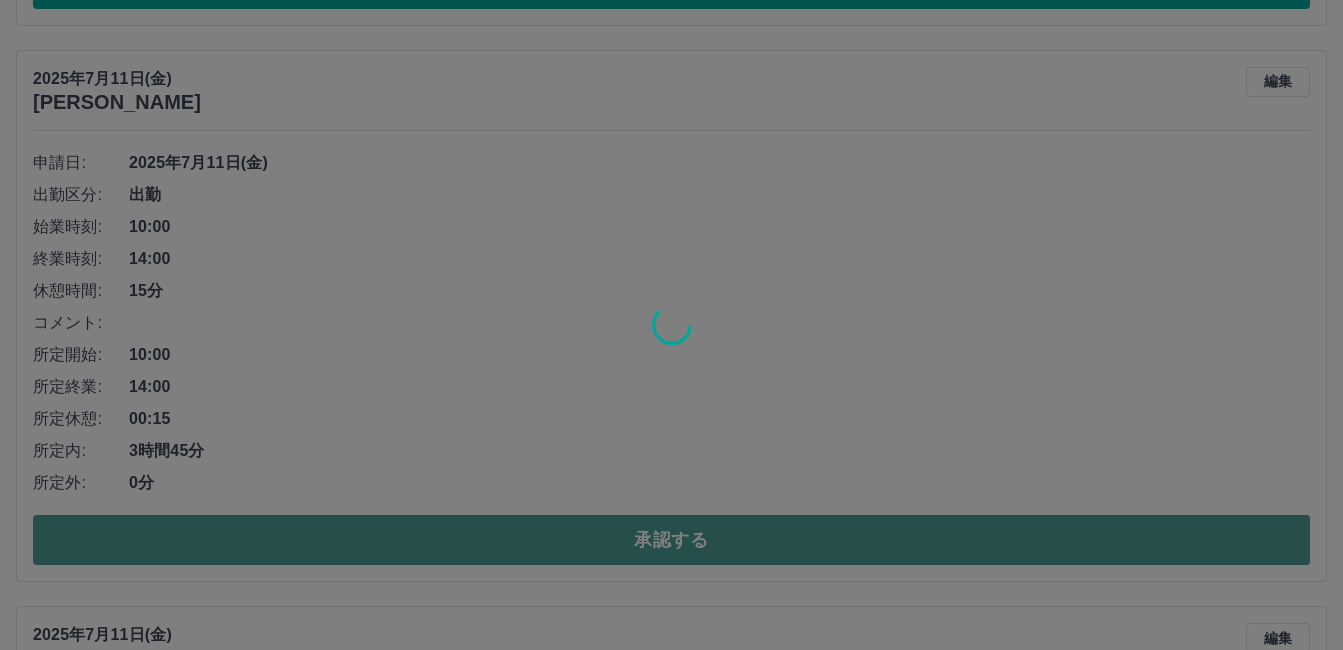 click on "SDH勤怠 和田谷　進 勤怠報告の承認 2025年 **** 7月 * 未承認 休日 承認済み 2025年7月11日(金) 笠谷　美代子 編集 申請日: 2025年7月11日(金) 出勤区分: 出勤 始業時刻: 06:30 終業時刻: 16:30 休憩時間: 1時間0分 コメント: １時間残業 所定開始: 06:30 所定終業: 15:30 所定休憩: 01:00 所定内: 8時間0分 所定外: 1時間0分 承認する 2025年7月11日(金) 射手矢　美佐代 編集 申請日: 2025年7月11日(金) 出勤区分: 出勤 始業時刻: 07:00 終業時刻: 16:30 休憩時間: 1時間0分 コメント: 残業(３０分) 所定開始: 07:00 所定終業: 16:00 所定休憩: 01:00 所定内: 8時間0分 所定外: 30分 承認する 2025年7月11日(金) 坂上　安彦 編集 申請日: 2025年7月11日(金) 出勤区分: 出勤 始業時刻: 07:30 終業時刻: 16:30 休憩時間: 1時間0分 コメント: 所定開始: 07:30 所定終業: 16:30 所定休憩: 01:00 所定内: 8時間0分 所定外: 0分 承認する" at bounding box center (671, -377) 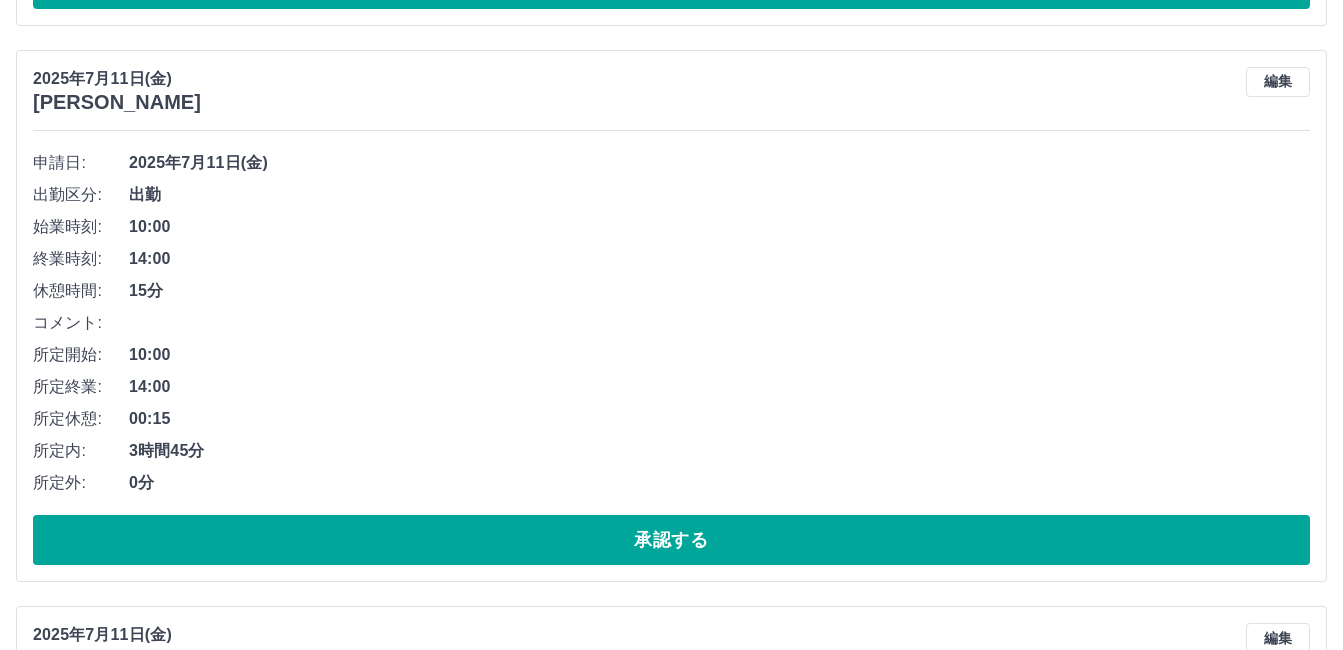 click on "承認する" at bounding box center (671, 540) 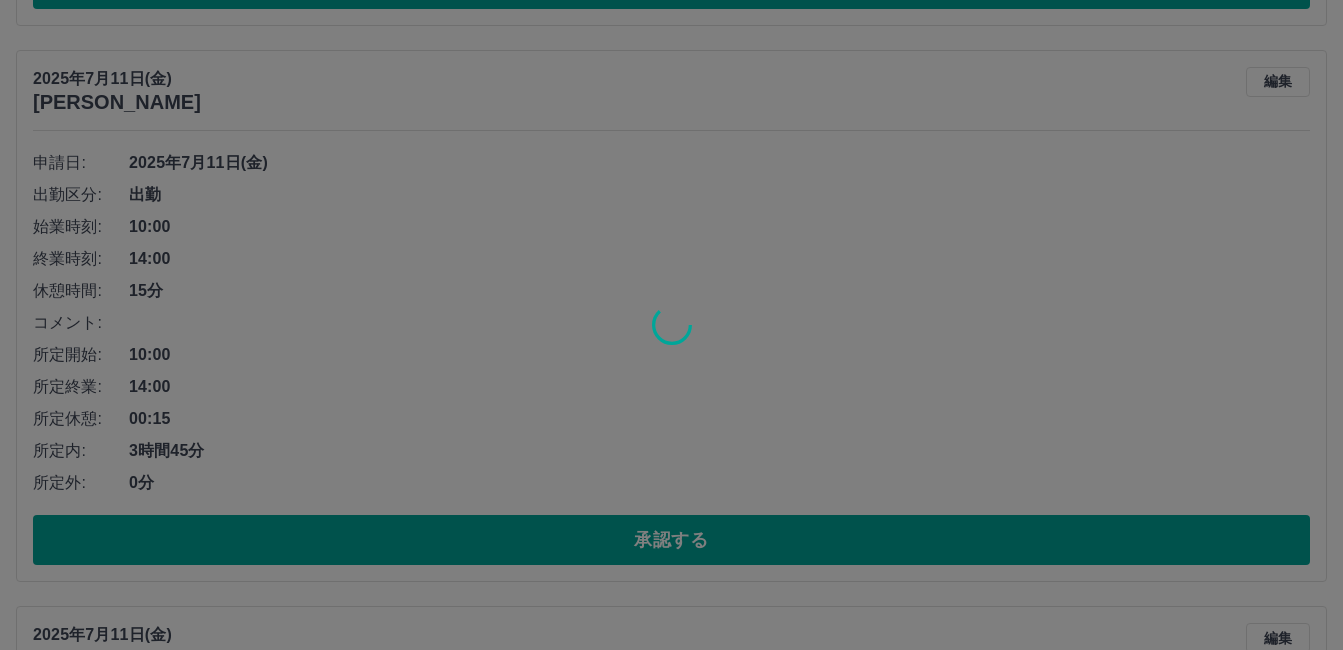 click at bounding box center [671, 325] 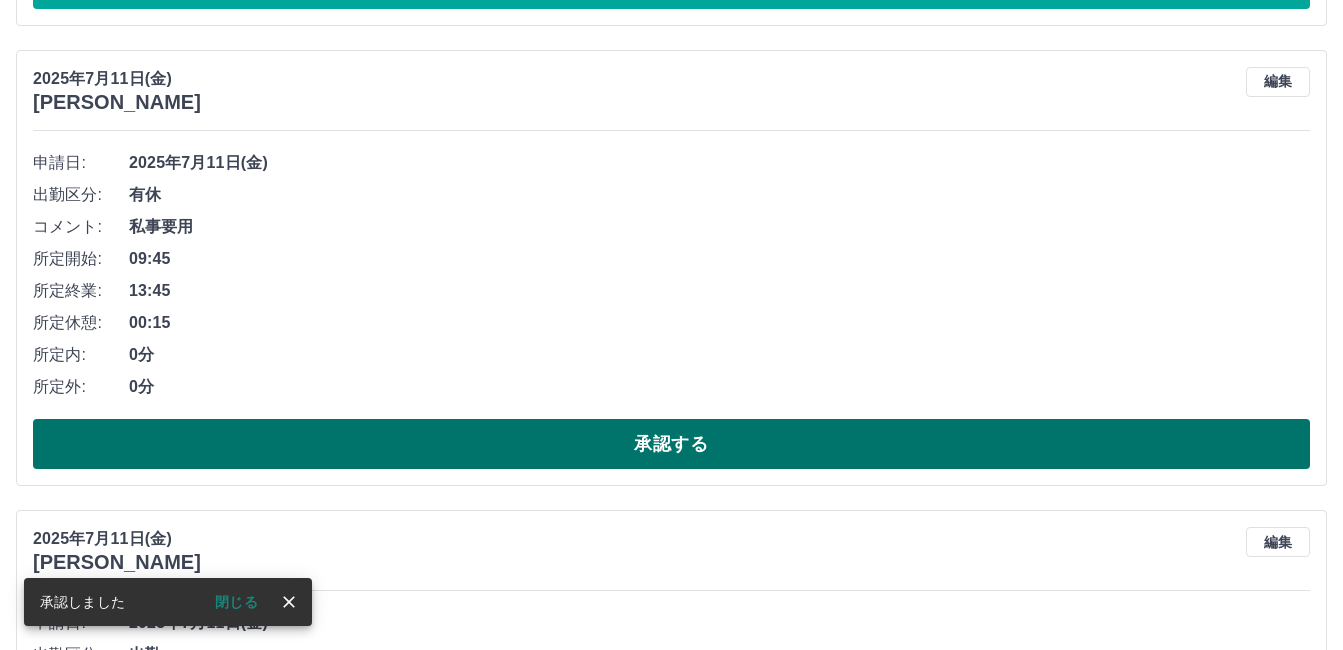 click on "承認する" at bounding box center [671, 444] 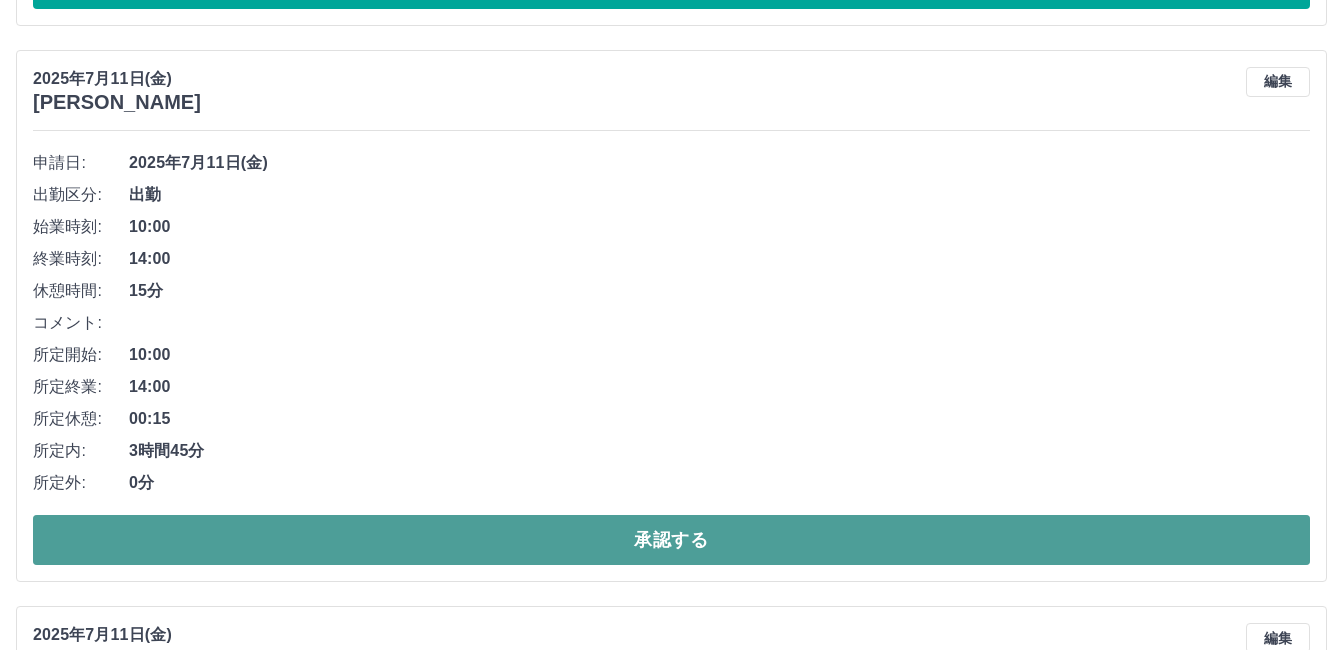 drag, startPoint x: 641, startPoint y: 534, endPoint x: 648, endPoint y: 544, distance: 12.206555 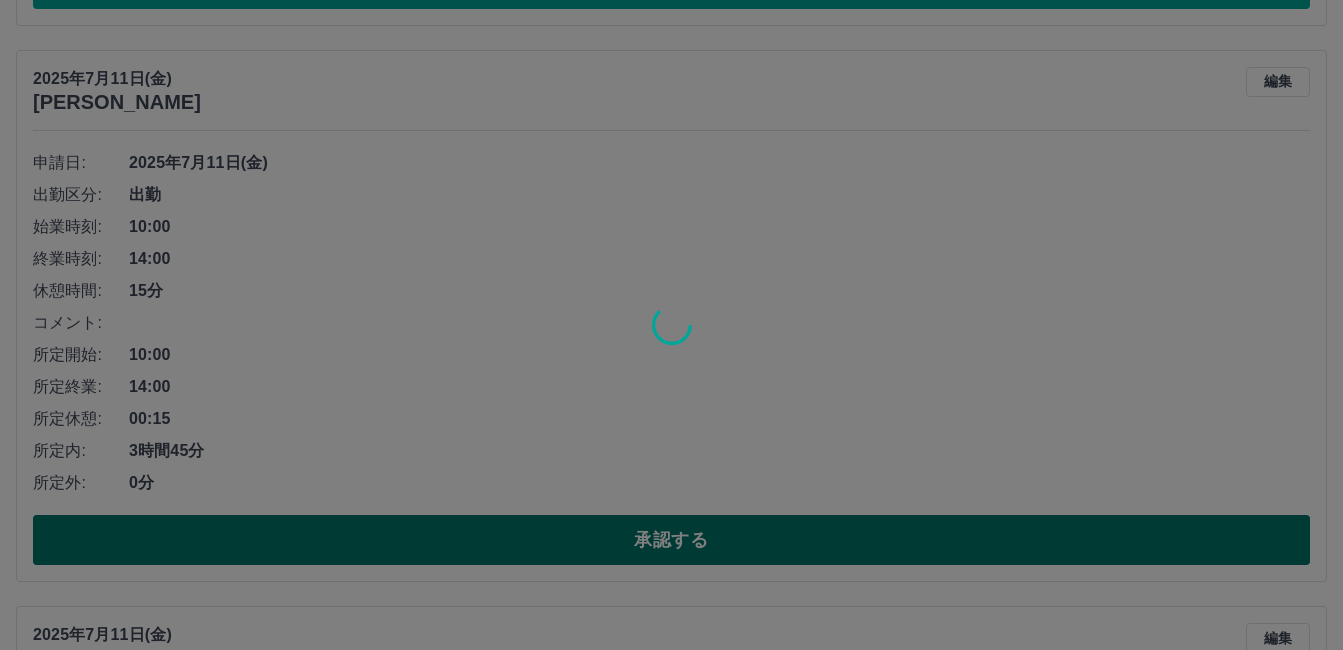 click at bounding box center (671, 325) 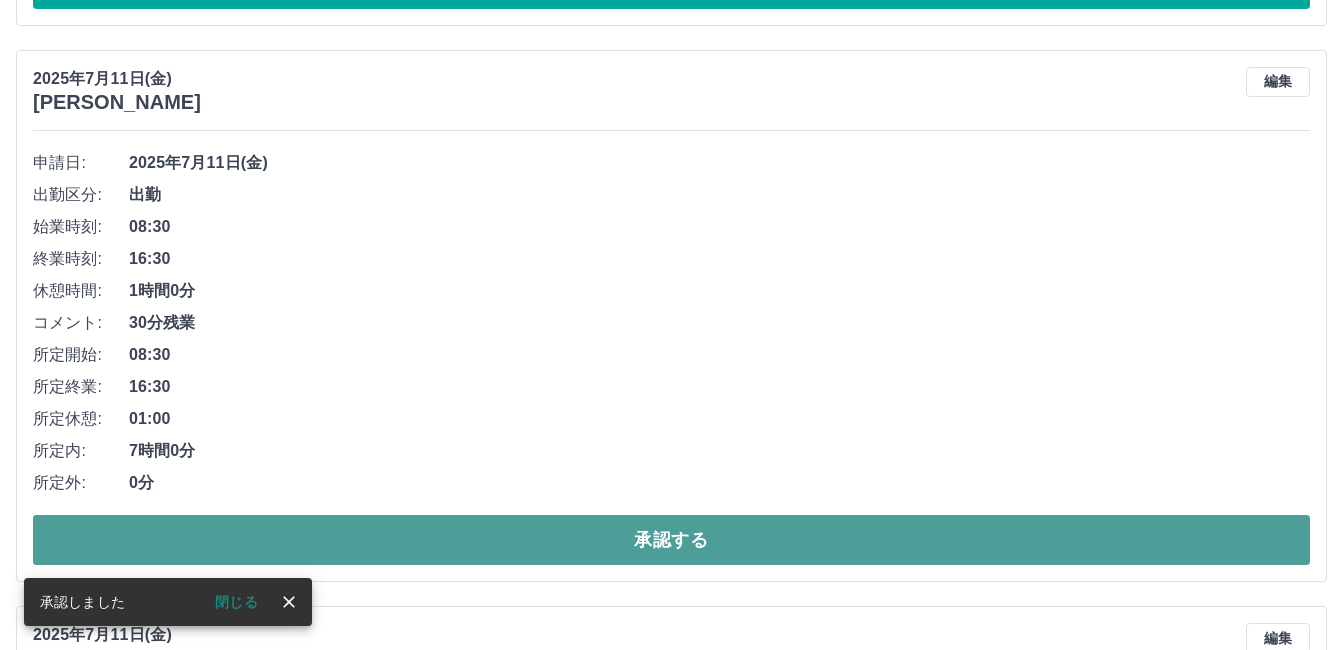 click on "承認する" at bounding box center (671, 540) 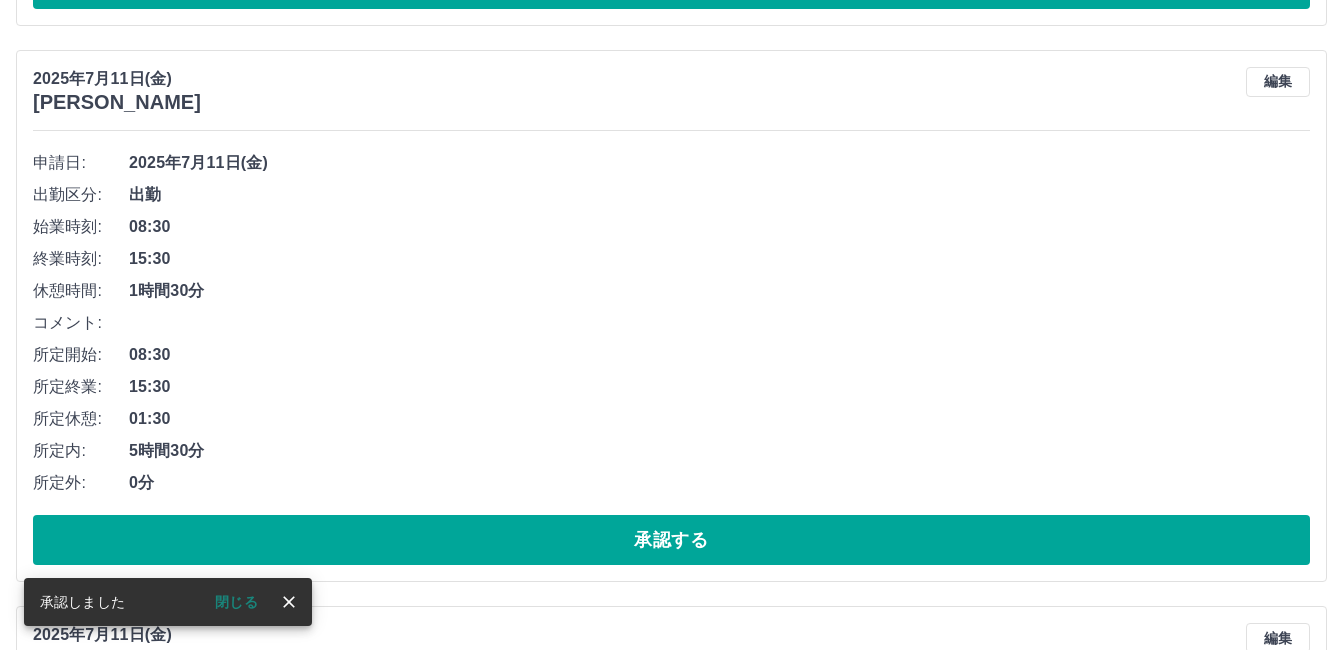 click at bounding box center (671, 325) 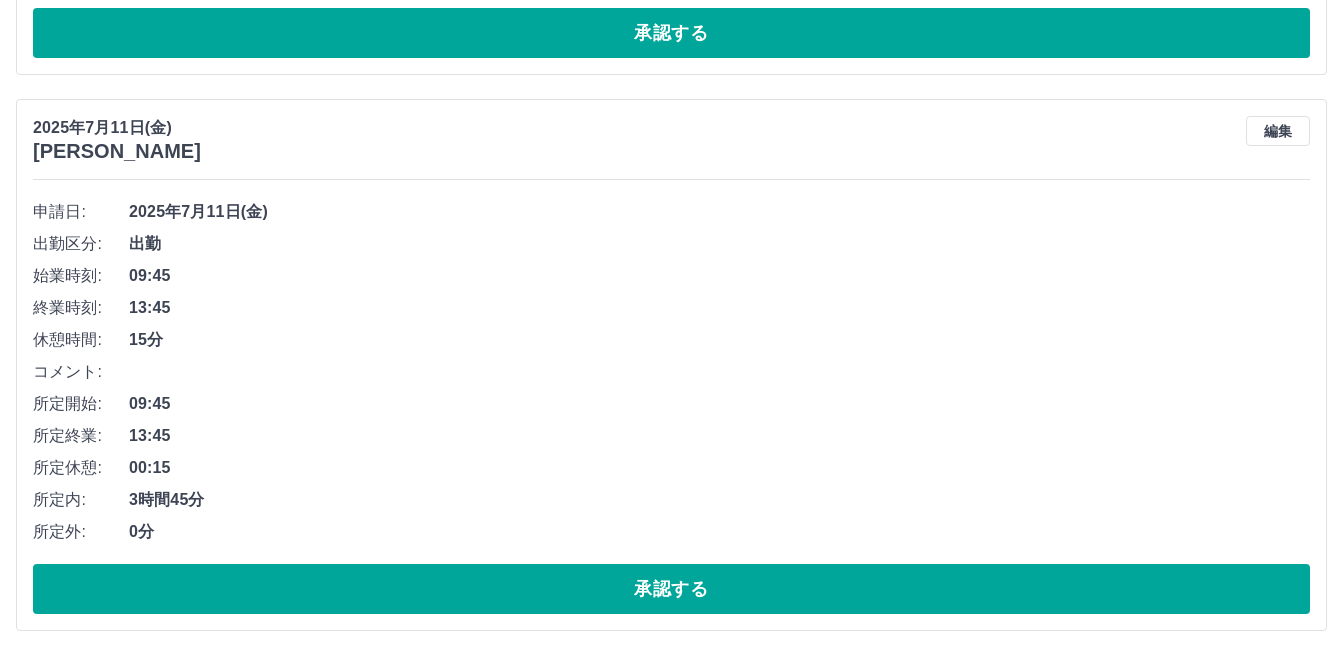scroll, scrollTop: 7462, scrollLeft: 0, axis: vertical 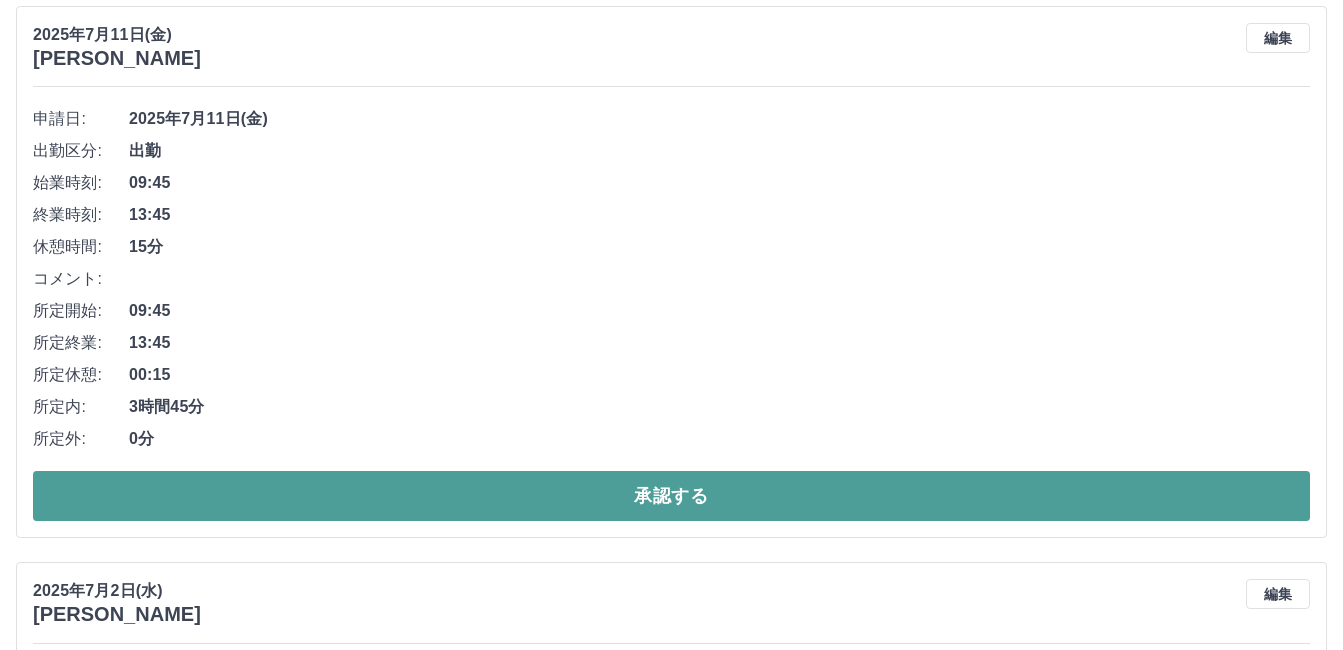 click on "承認する" at bounding box center (671, 496) 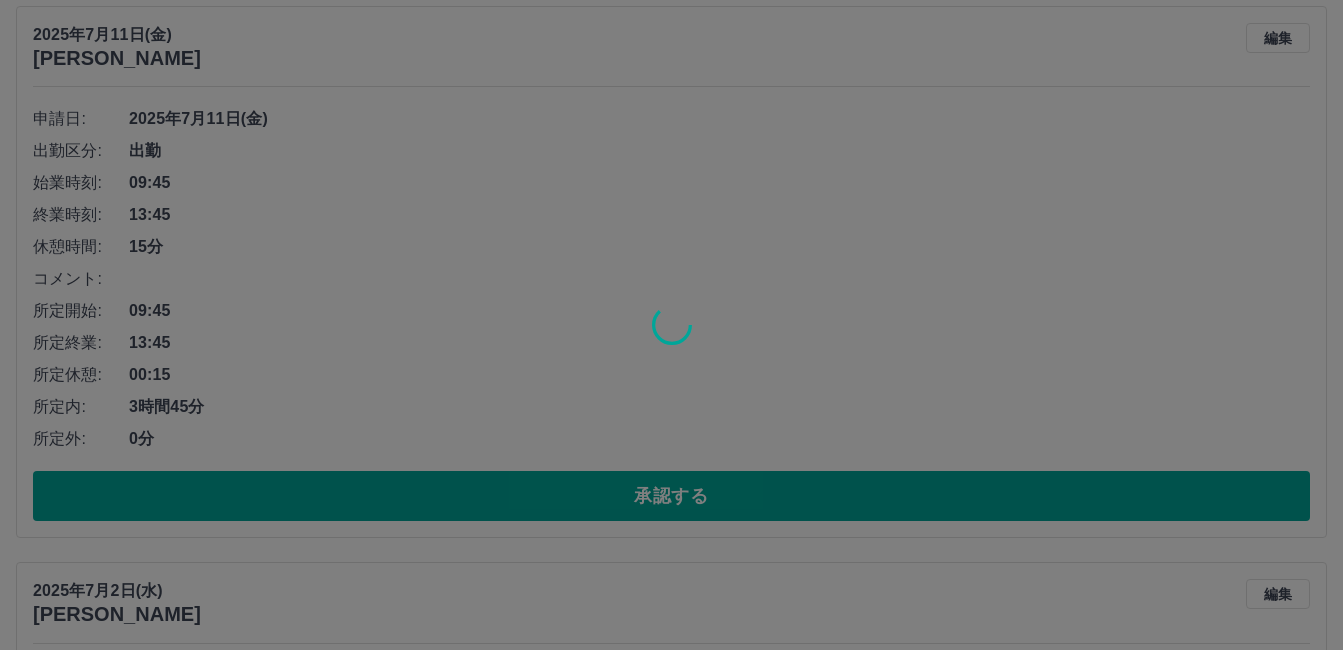 click at bounding box center [671, 325] 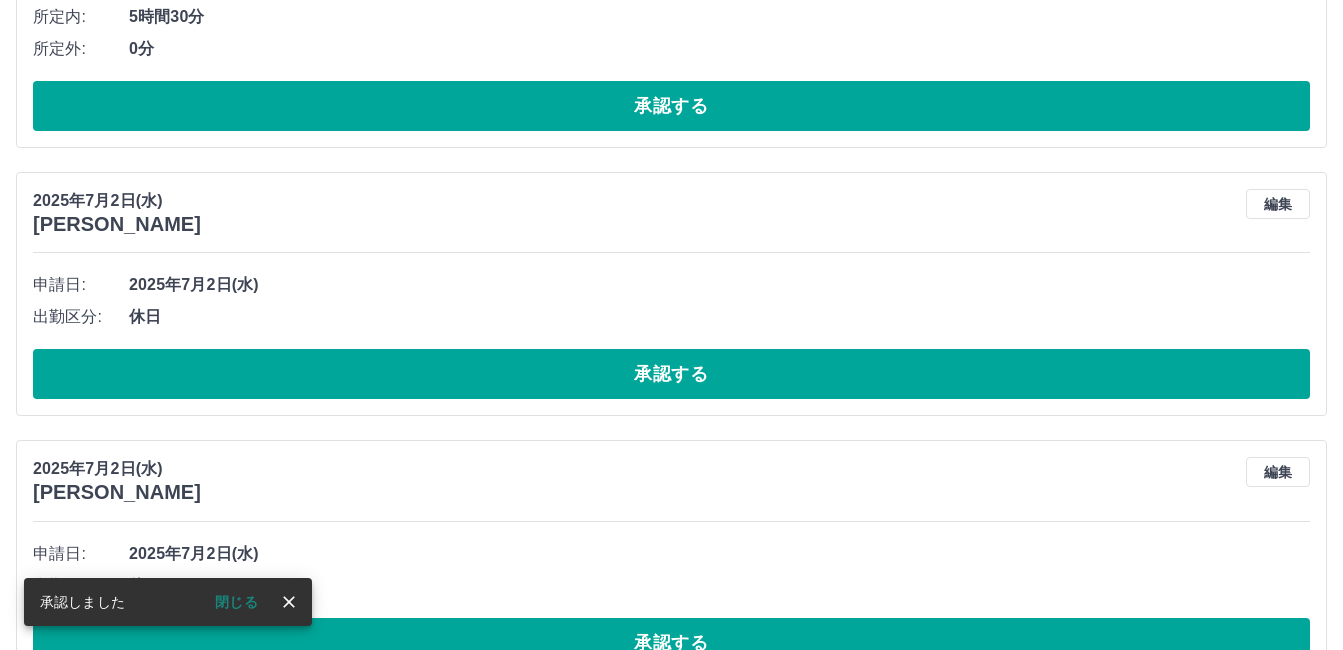 scroll, scrollTop: 7306, scrollLeft: 0, axis: vertical 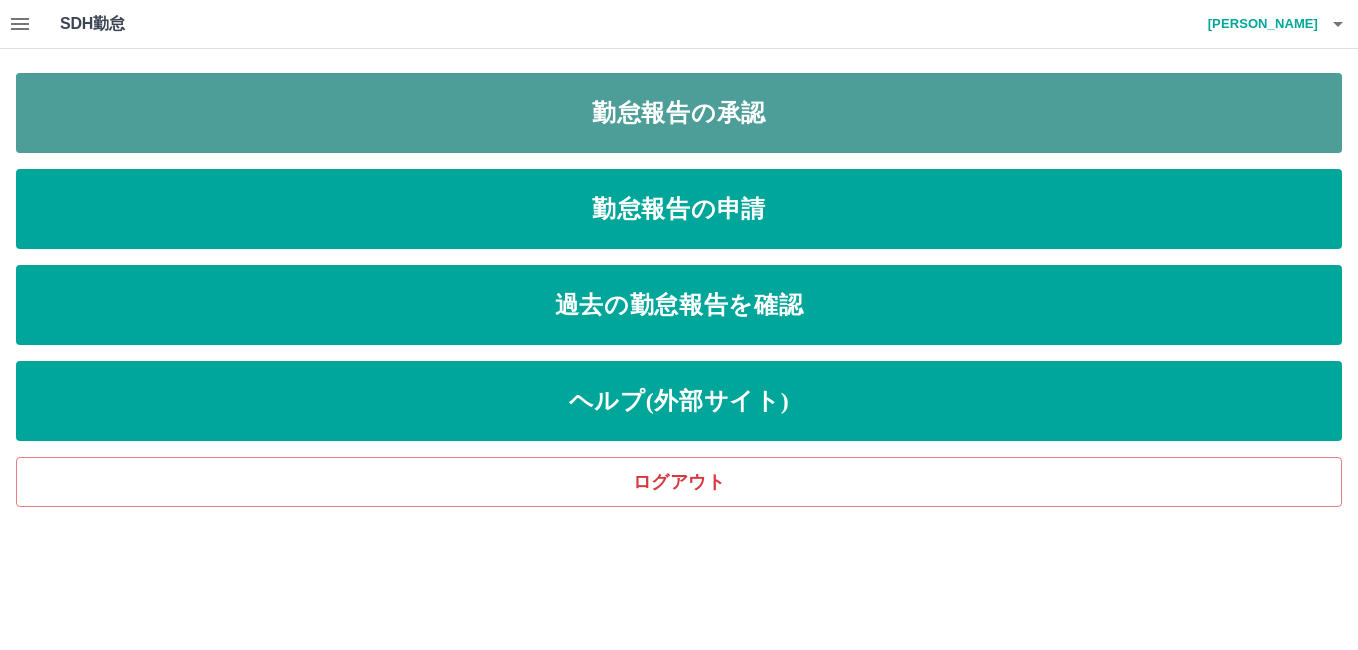 click on "勤怠報告の承認" at bounding box center [679, 113] 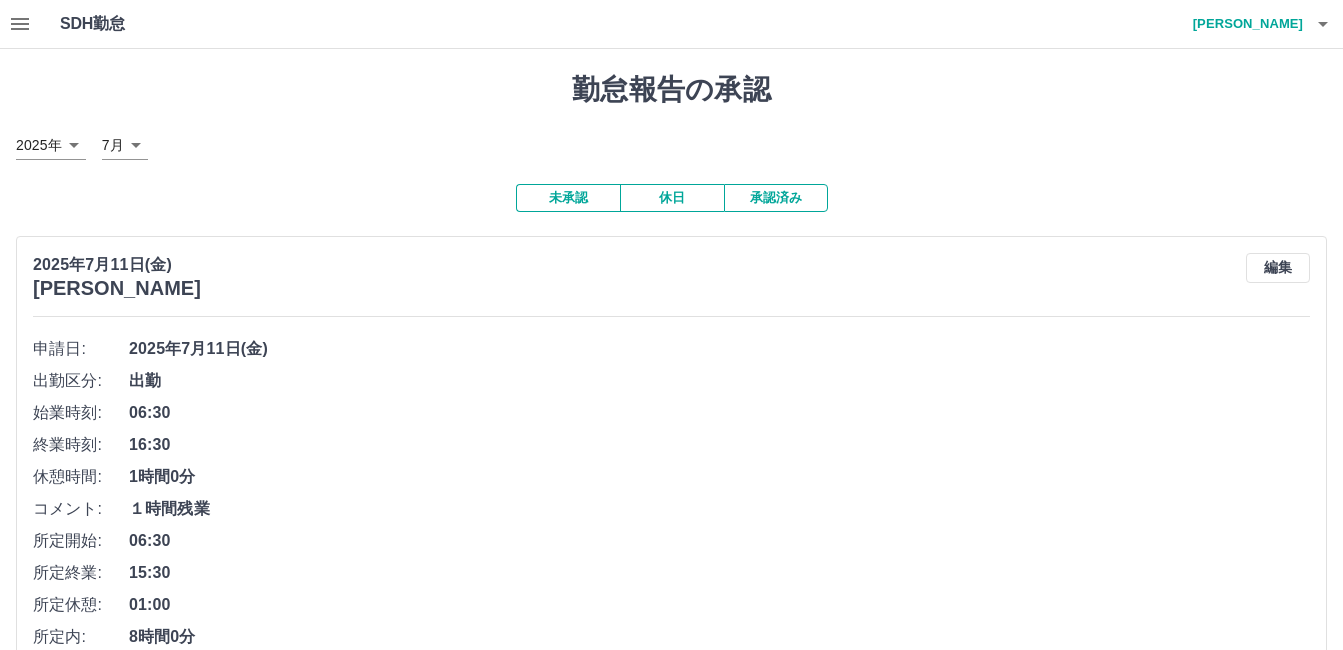 click on "承認済み" at bounding box center [776, 198] 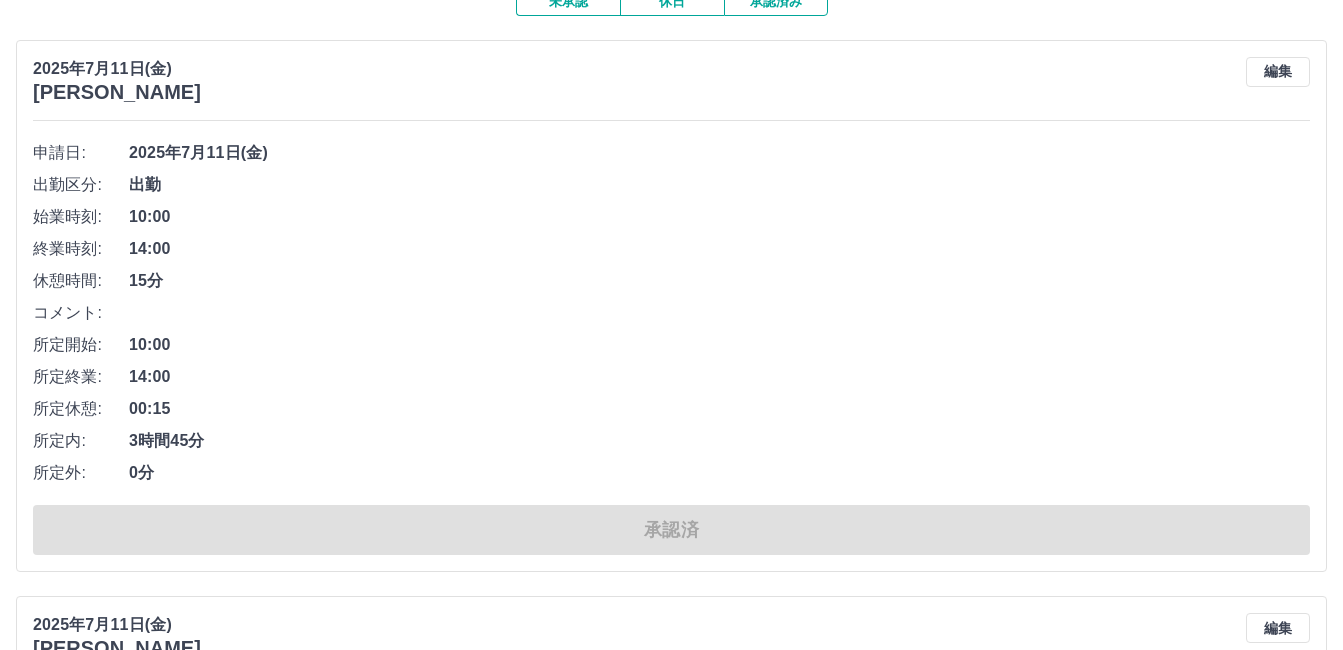 scroll, scrollTop: 200, scrollLeft: 0, axis: vertical 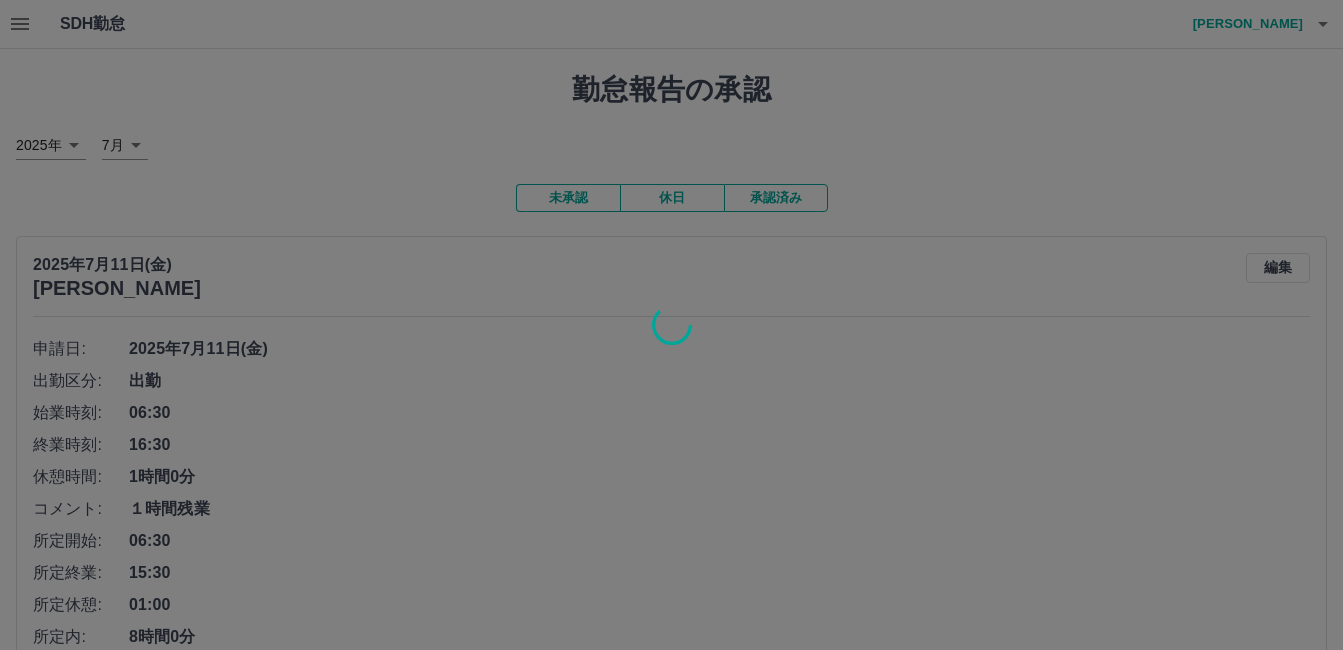 click at bounding box center [671, 325] 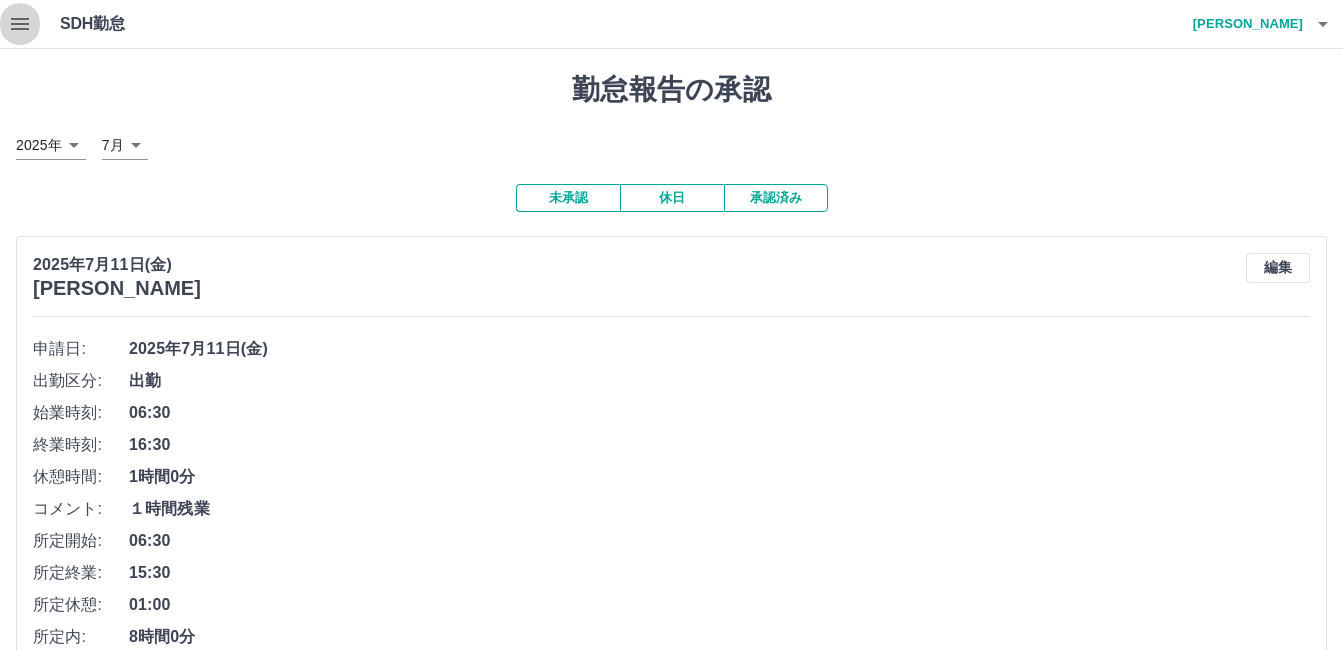 click 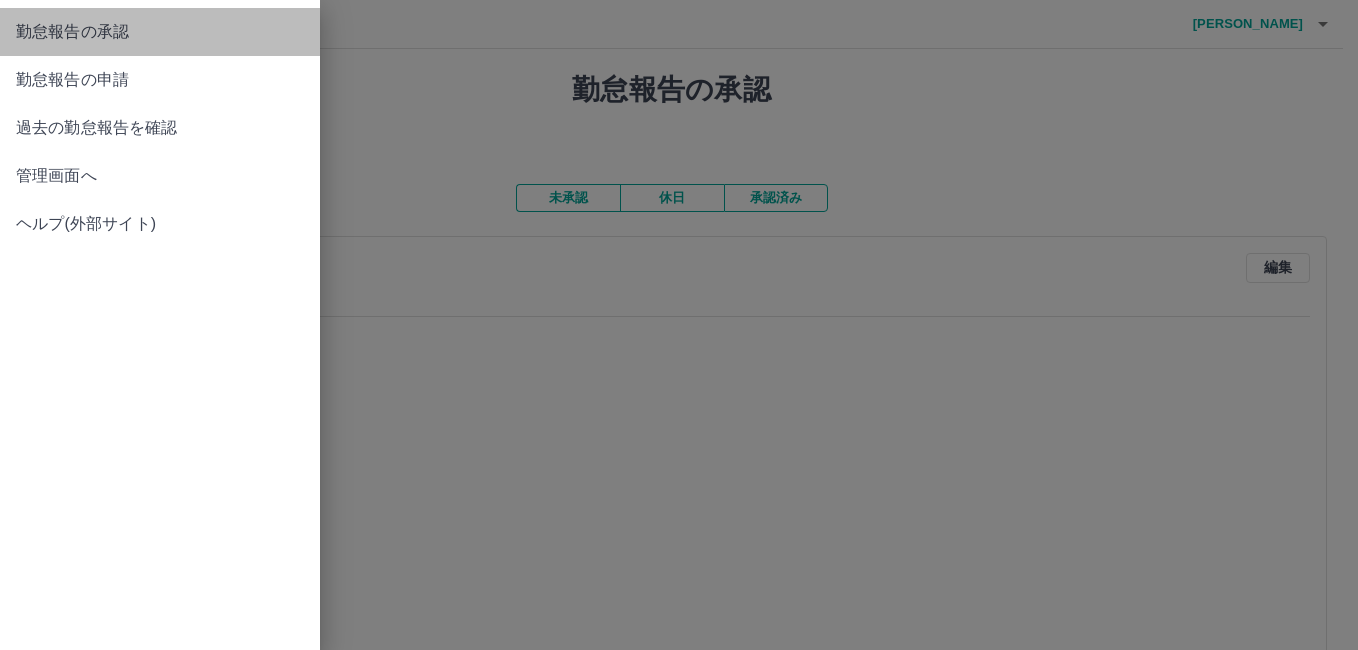 click on "勤怠報告の承認" at bounding box center [160, 32] 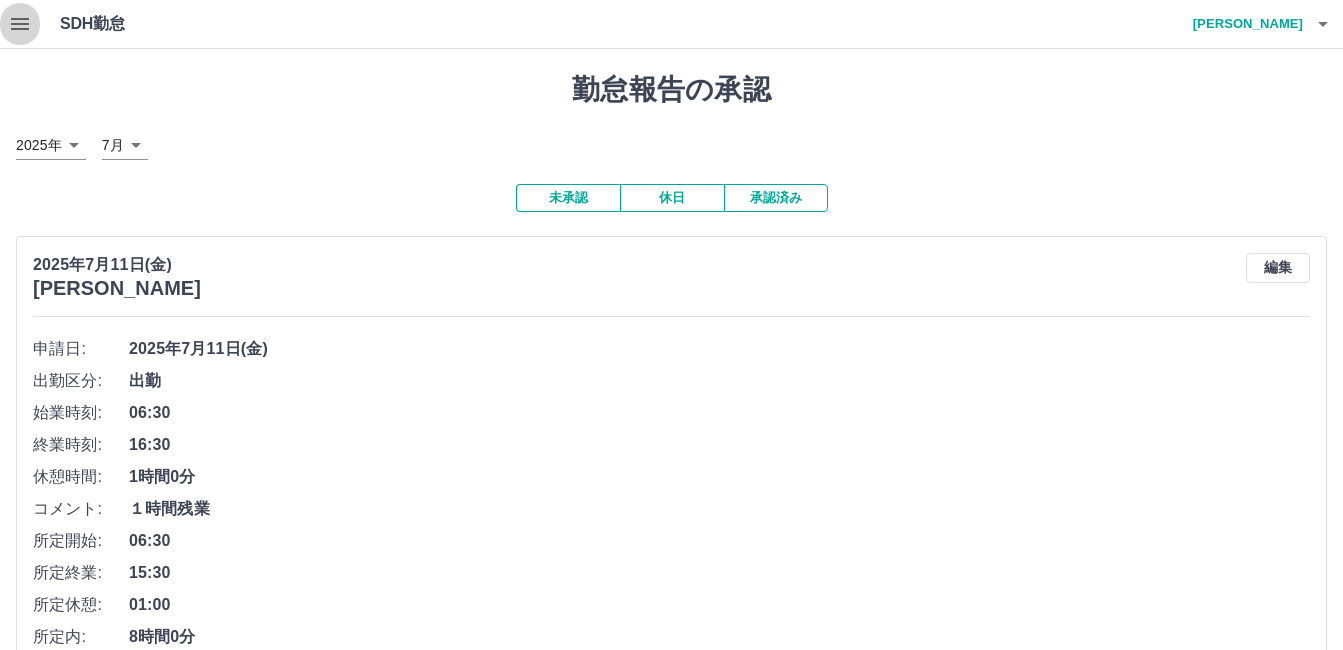 click 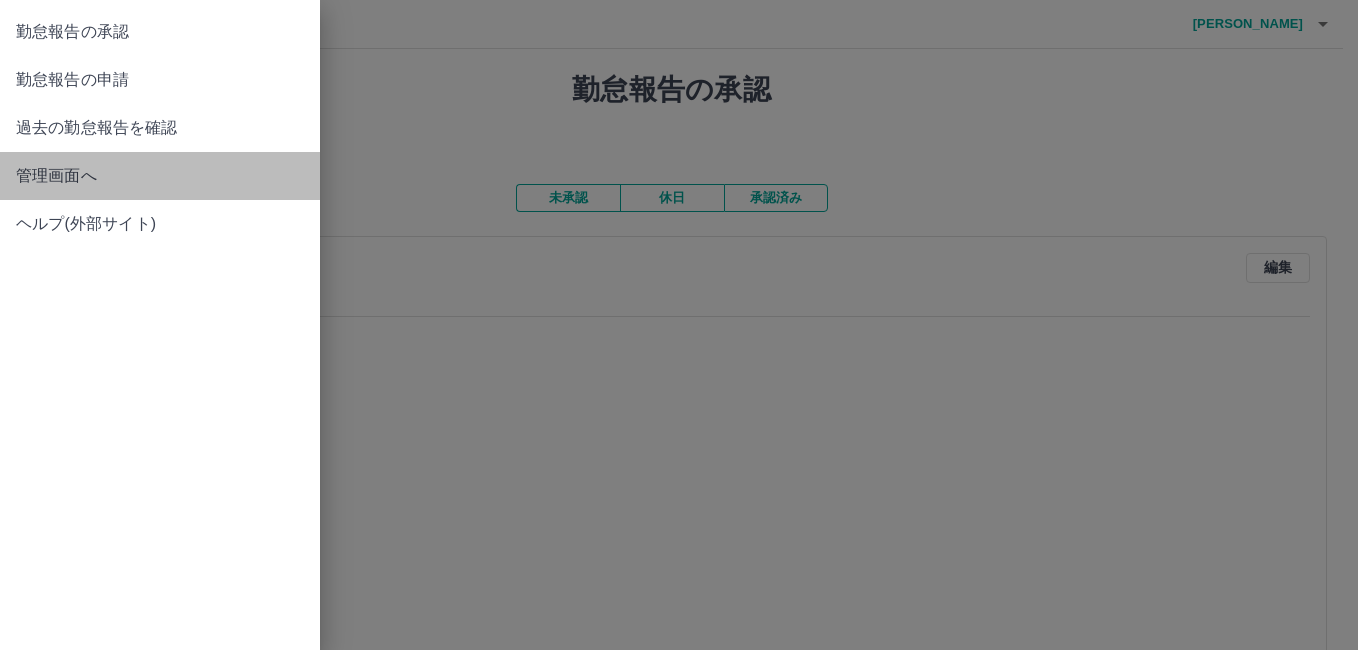 click on "管理画面へ" at bounding box center [160, 176] 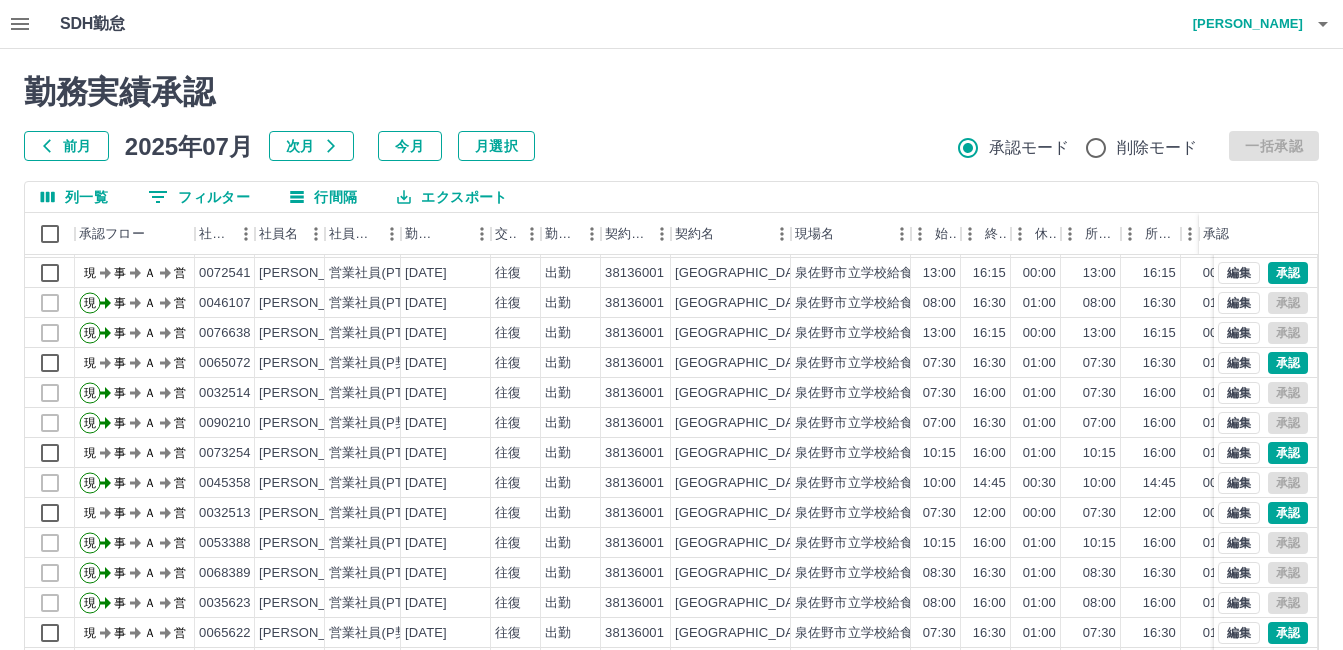 scroll, scrollTop: 102, scrollLeft: 0, axis: vertical 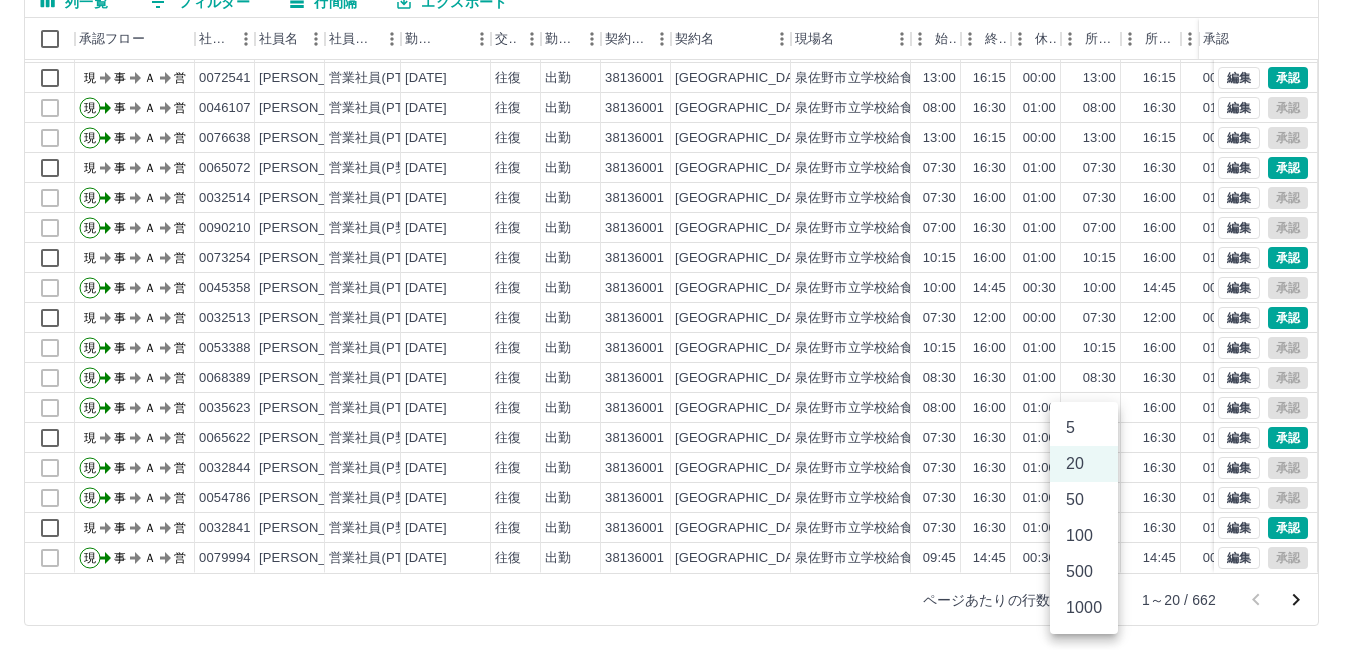 click on "SDH勤怠 和田谷　進 勤務実績承認 前月 2025年07月 次月 今月 月選択 承認モード 削除モード 一括承認 列一覧 0 フィルター 行間隔 エクスポート 承認フロー 社員番号 社員名 社員区分 勤務日 交通費 勤務区分 契約コード 契約名 現場名 始業 終業 休憩 所定開始 所定終業 所定休憩 拘束 勤務 遅刻等 コメント ステータス 承認 現 事 Ａ 営 0032504 笠谷　美代子 営業社員(P契約) 2025-07-11 往復 出勤 38136001 泉佐野市 泉佐野市立学校給食センター 06:30 16:30 01:00 06:30 15:30 01:00 10:00 09:00 00:00 １時間残業 現場責任者承認待 現 事 Ａ 営 0079995 義本　利佳 営業社員(PT契約) 2025-07-11 往復 出勤 38136001 泉佐野市 泉佐野市立学校給食センター 08:30 15:30 01:30 08:30 15:30 01:30 07:00 05:30 00:00 現場責任者承認待 現 事 Ａ 営 0072541 出原　加代子 営業社員(PT契約) 2025-07-11 往復 出勤 38136001 泉佐野市 現" at bounding box center [679, 227] 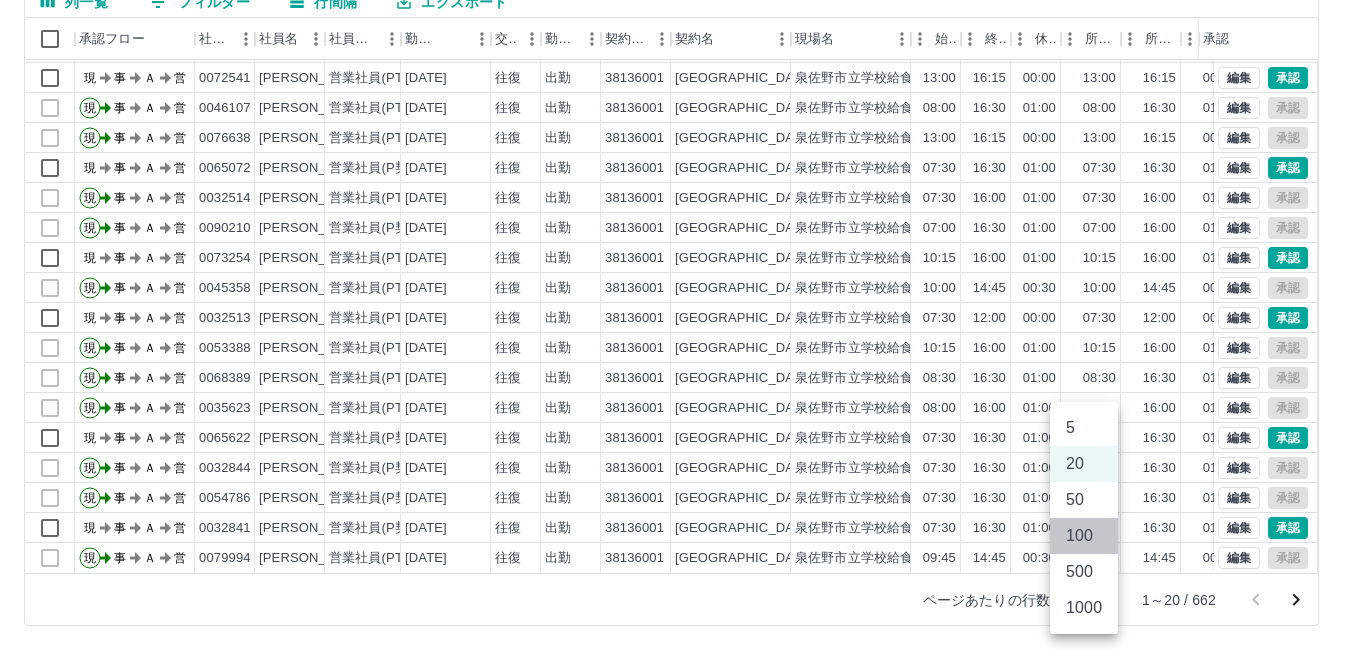 click on "100" at bounding box center (1084, 536) 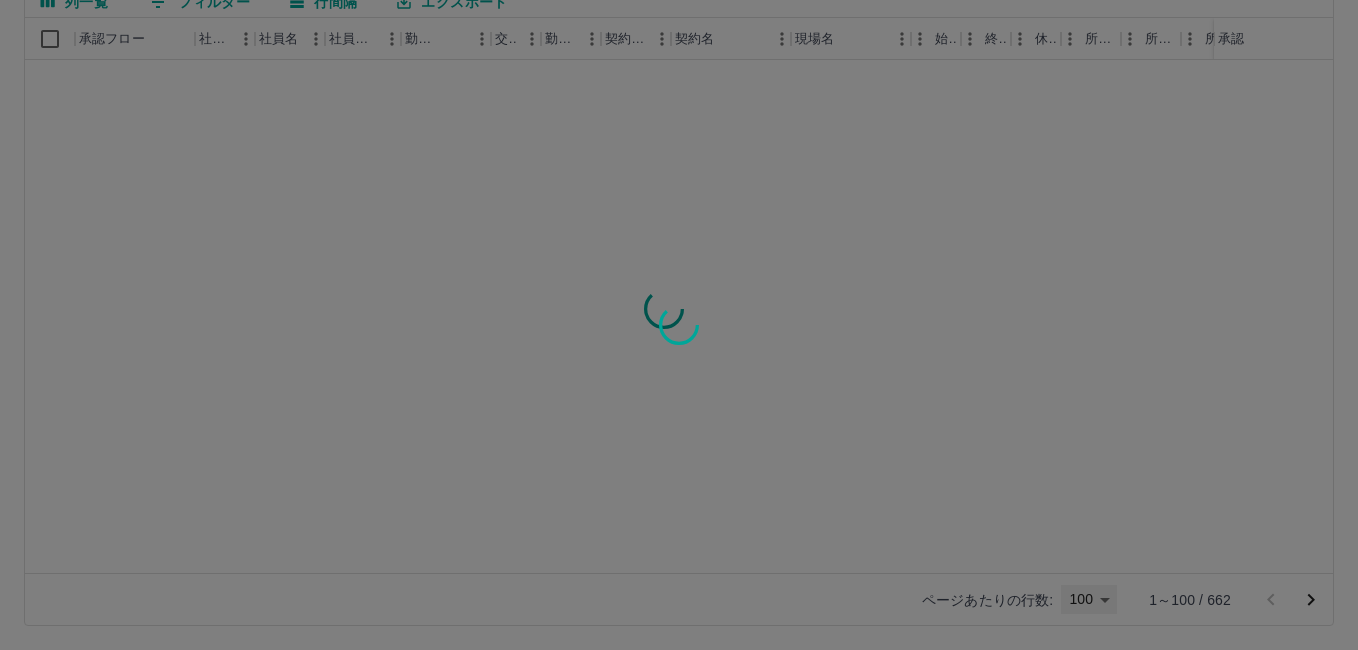 type on "***" 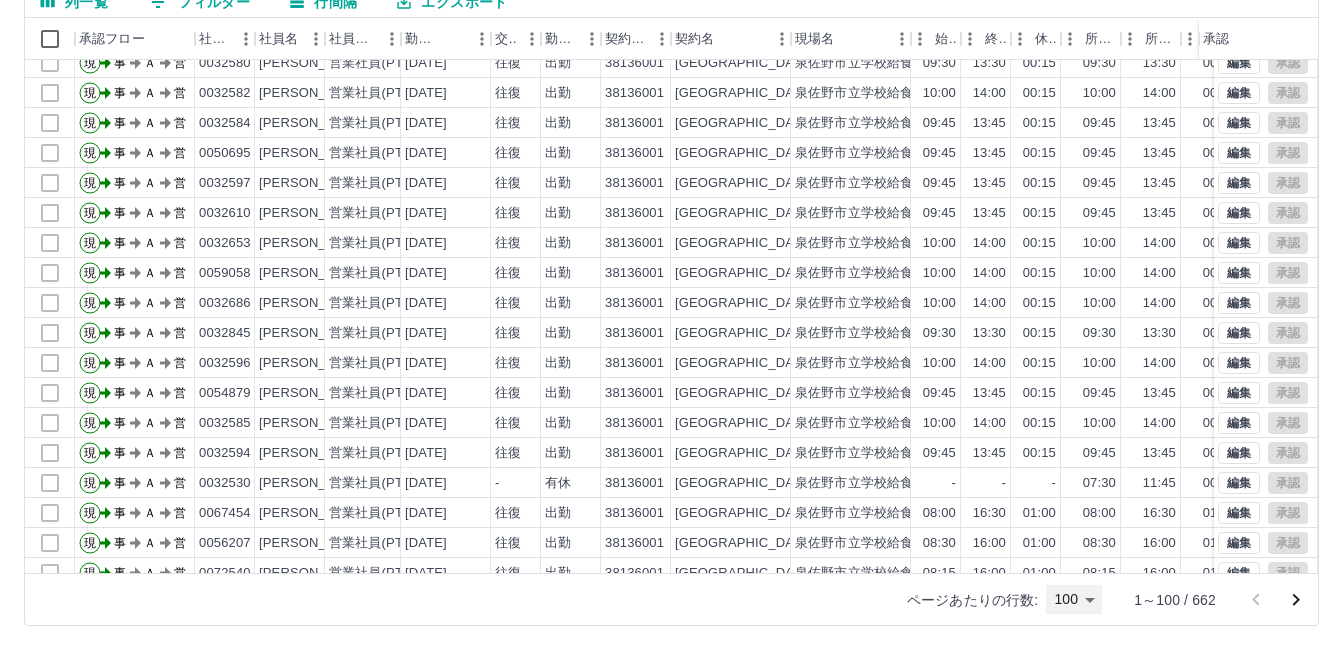 scroll, scrollTop: 902, scrollLeft: 0, axis: vertical 